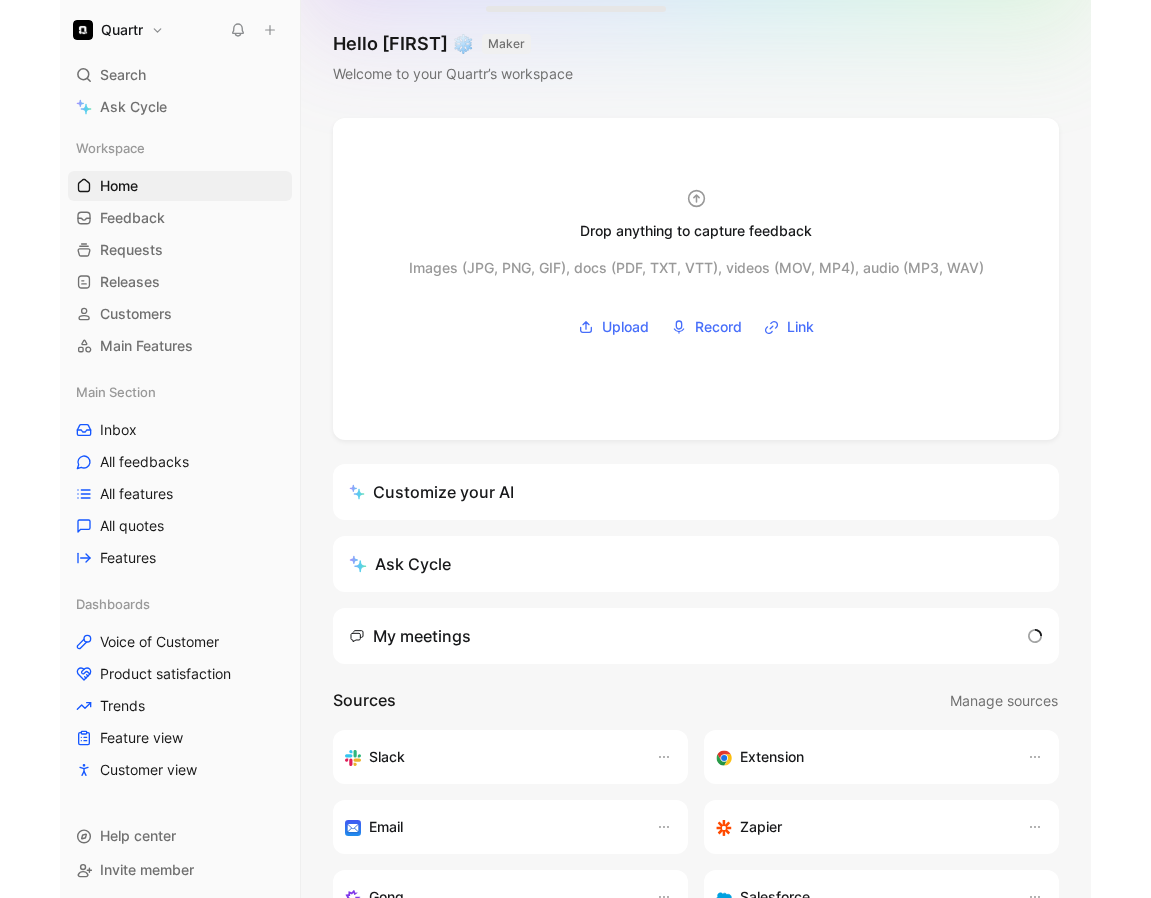 scroll, scrollTop: 0, scrollLeft: 0, axis: both 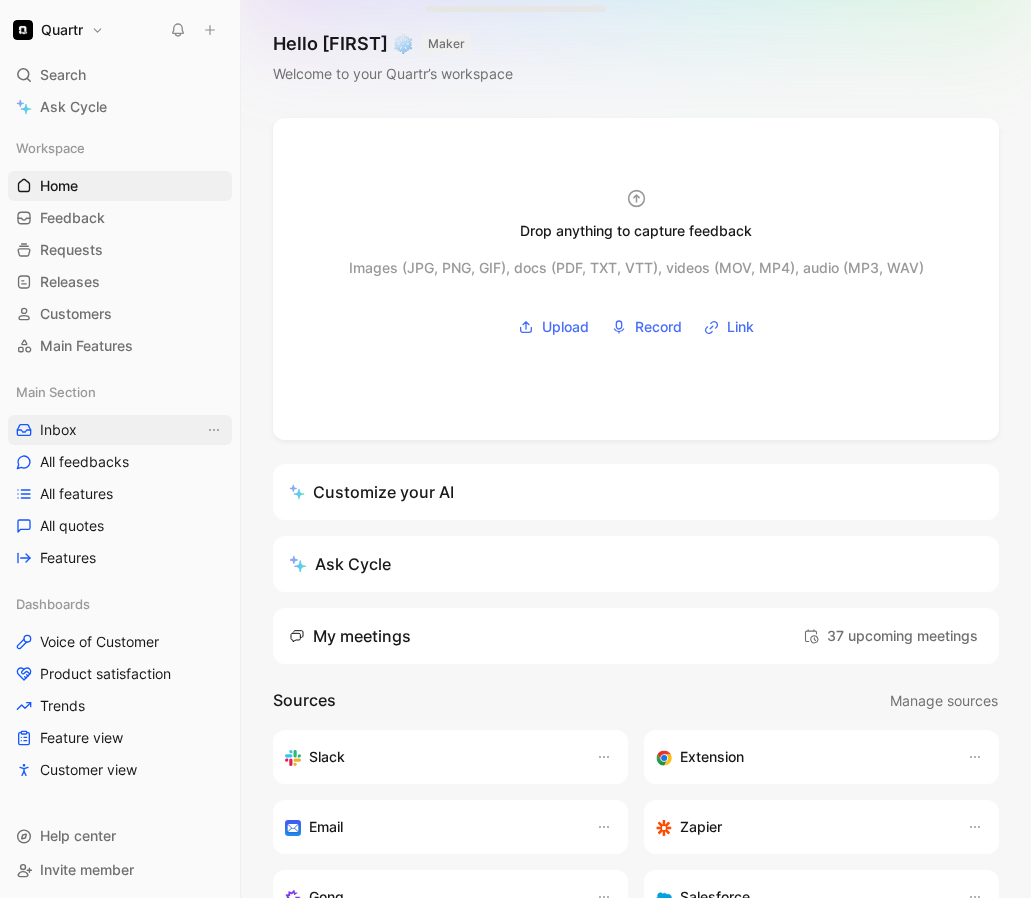 click on "Inbox" at bounding box center [120, 430] 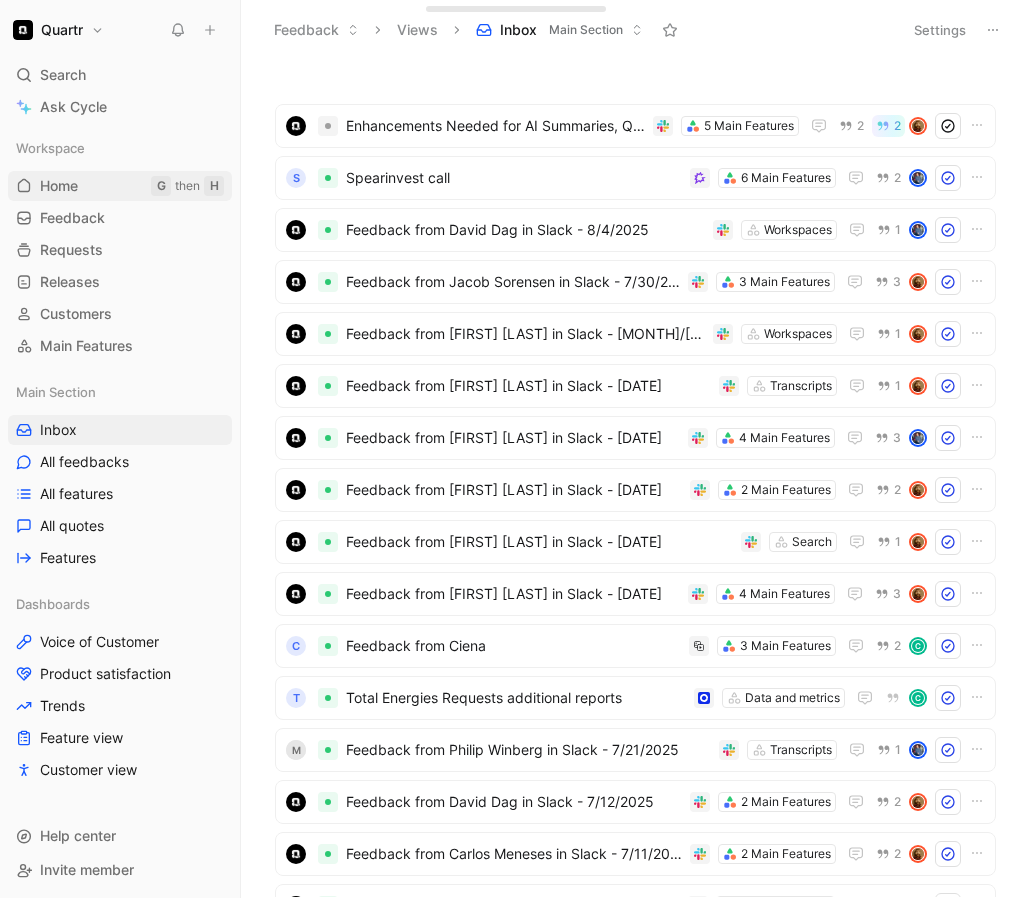 click on "Home G then H" at bounding box center (120, 186) 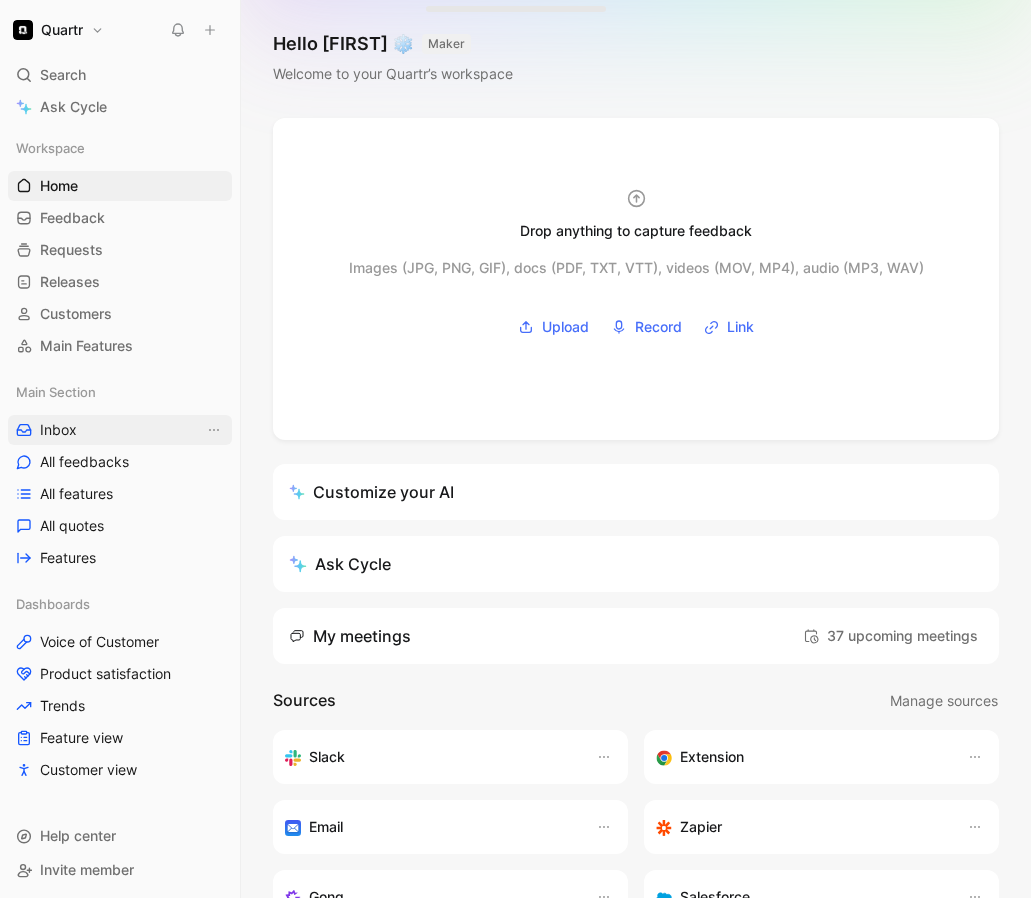 click on "Inbox" at bounding box center [58, 430] 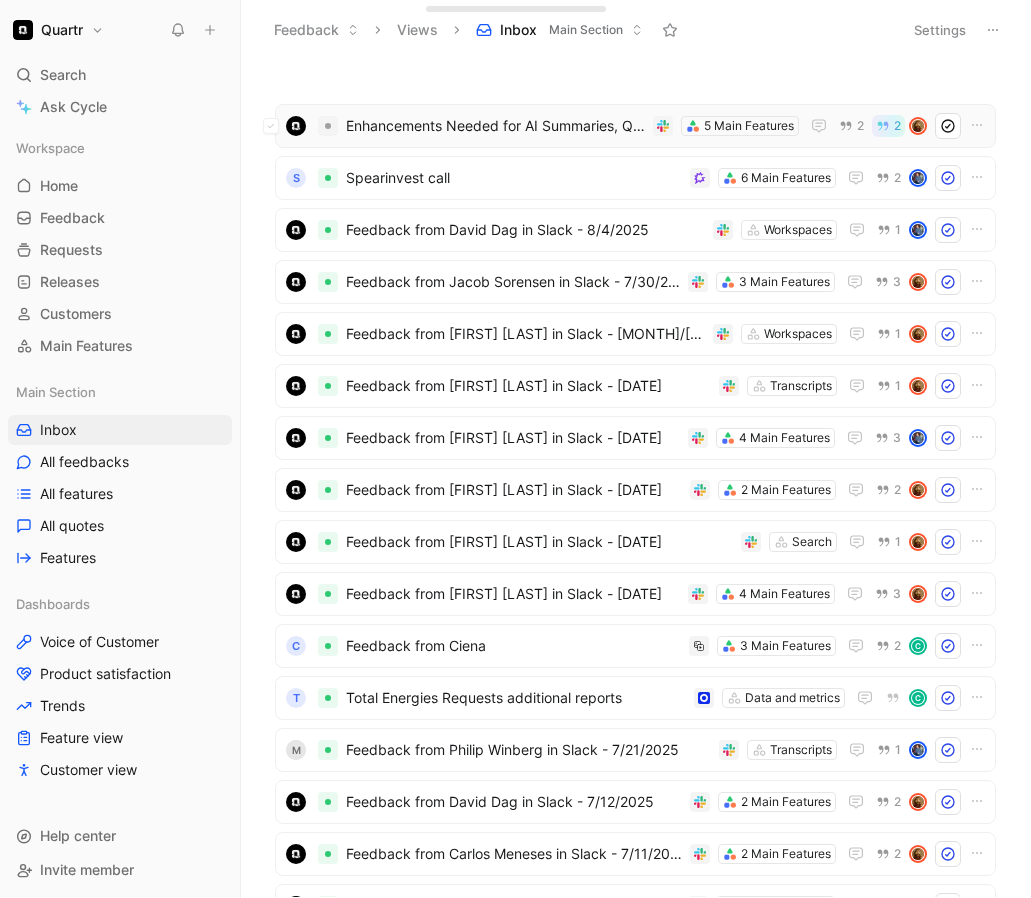 click on "Enhancements Needed for AI Summaries, Querying, and Keyword Alerts" at bounding box center (495, 126) 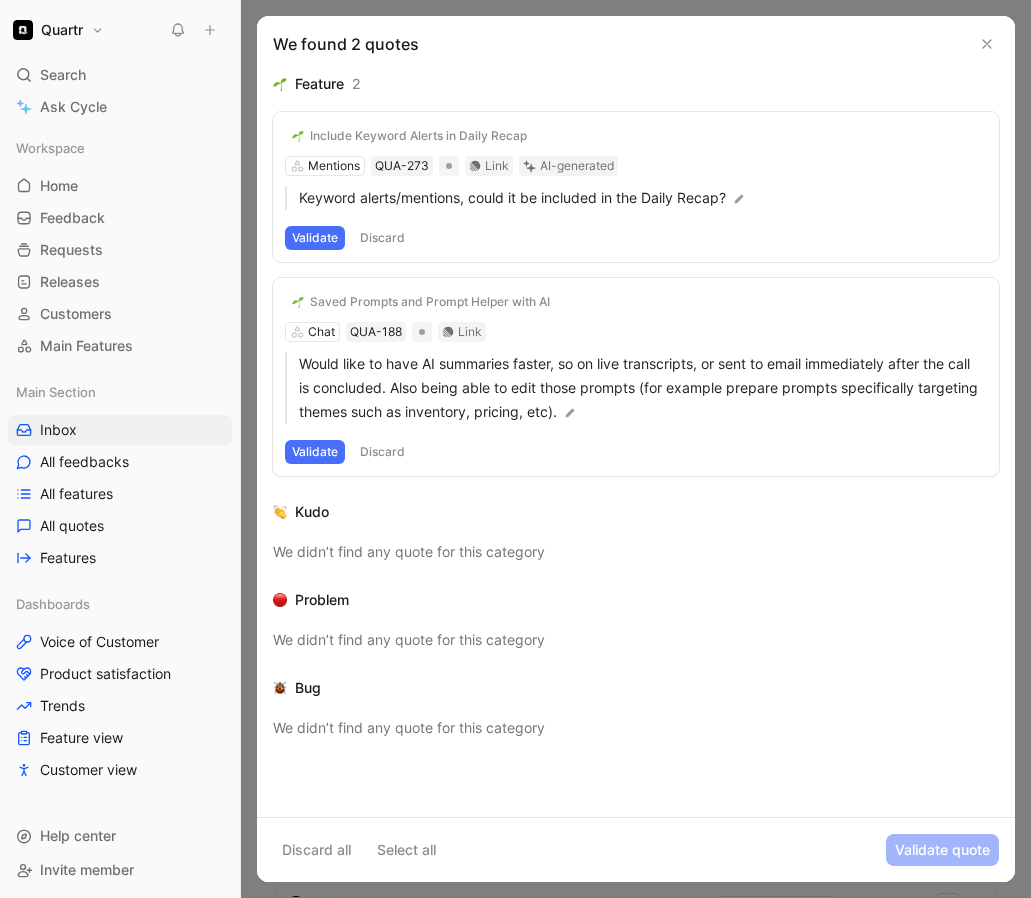 click 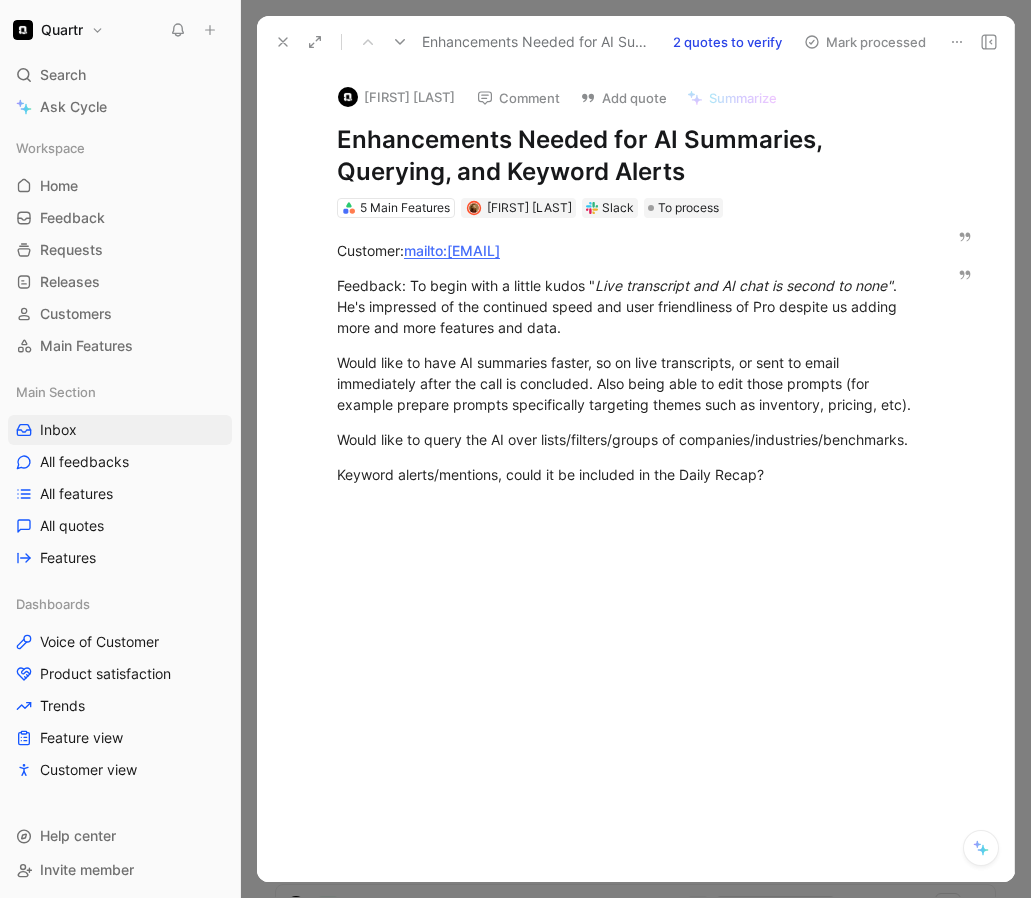 click 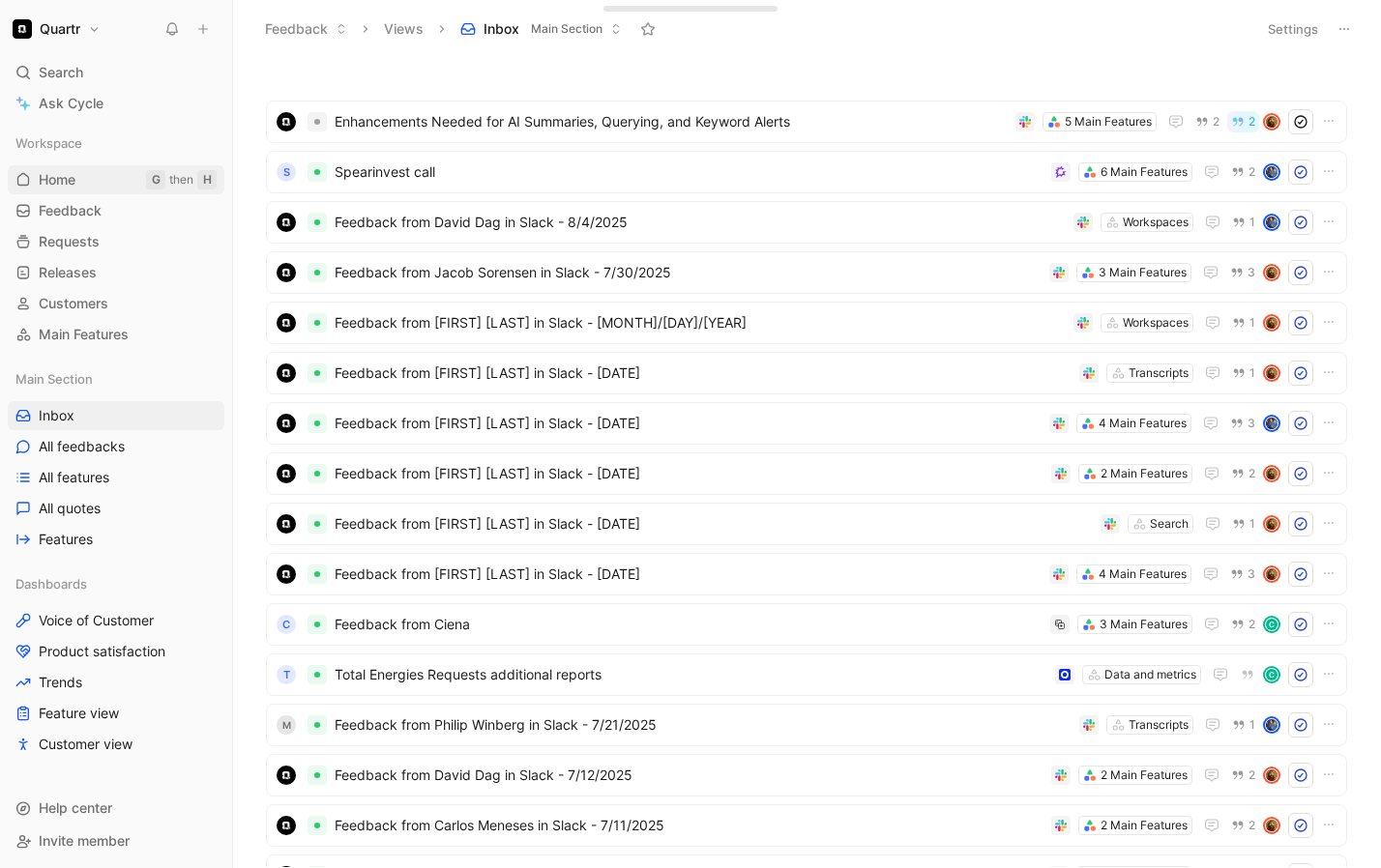 click on "Home" at bounding box center [57, 180] 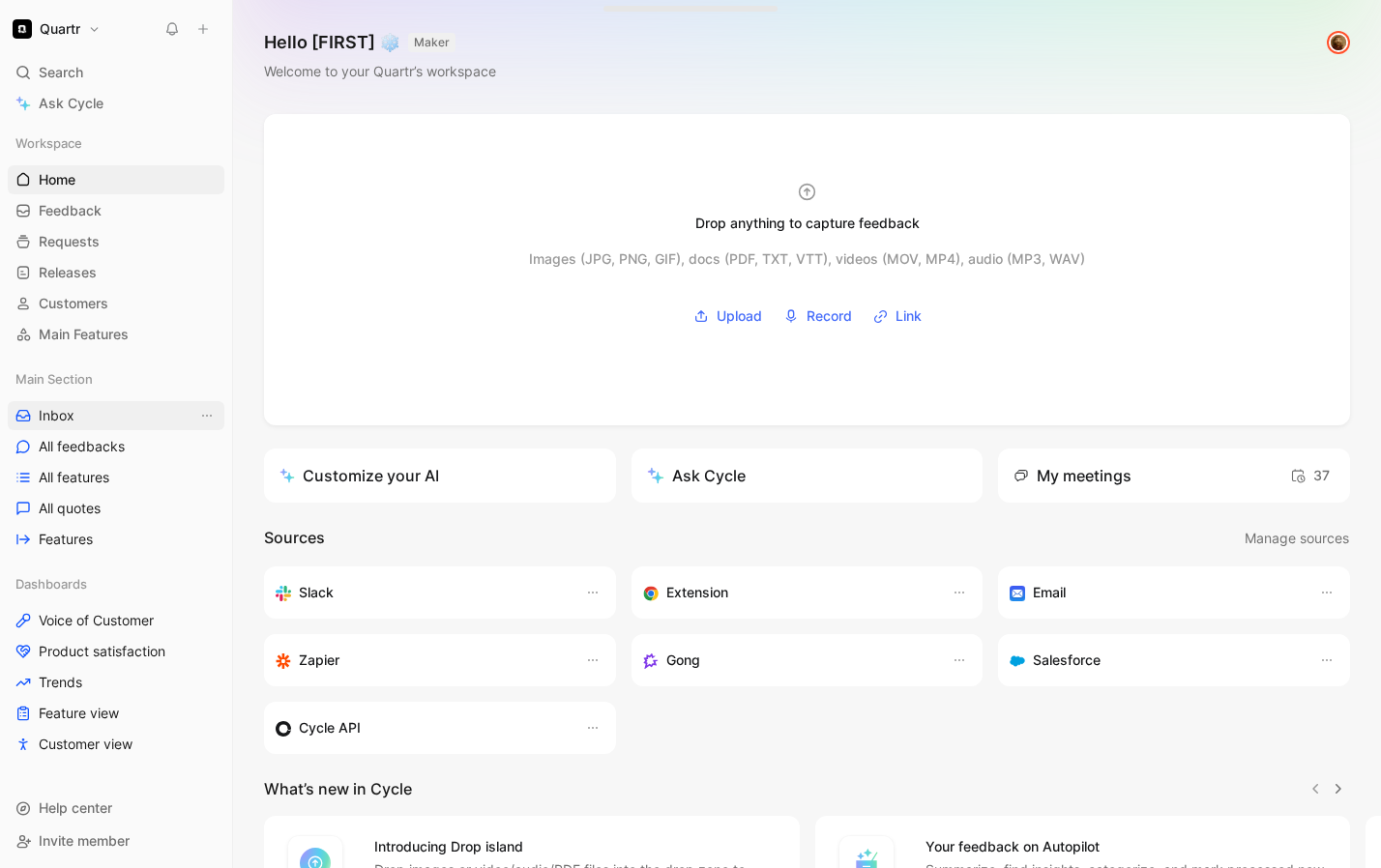 click on "Inbox" at bounding box center [116, 416] 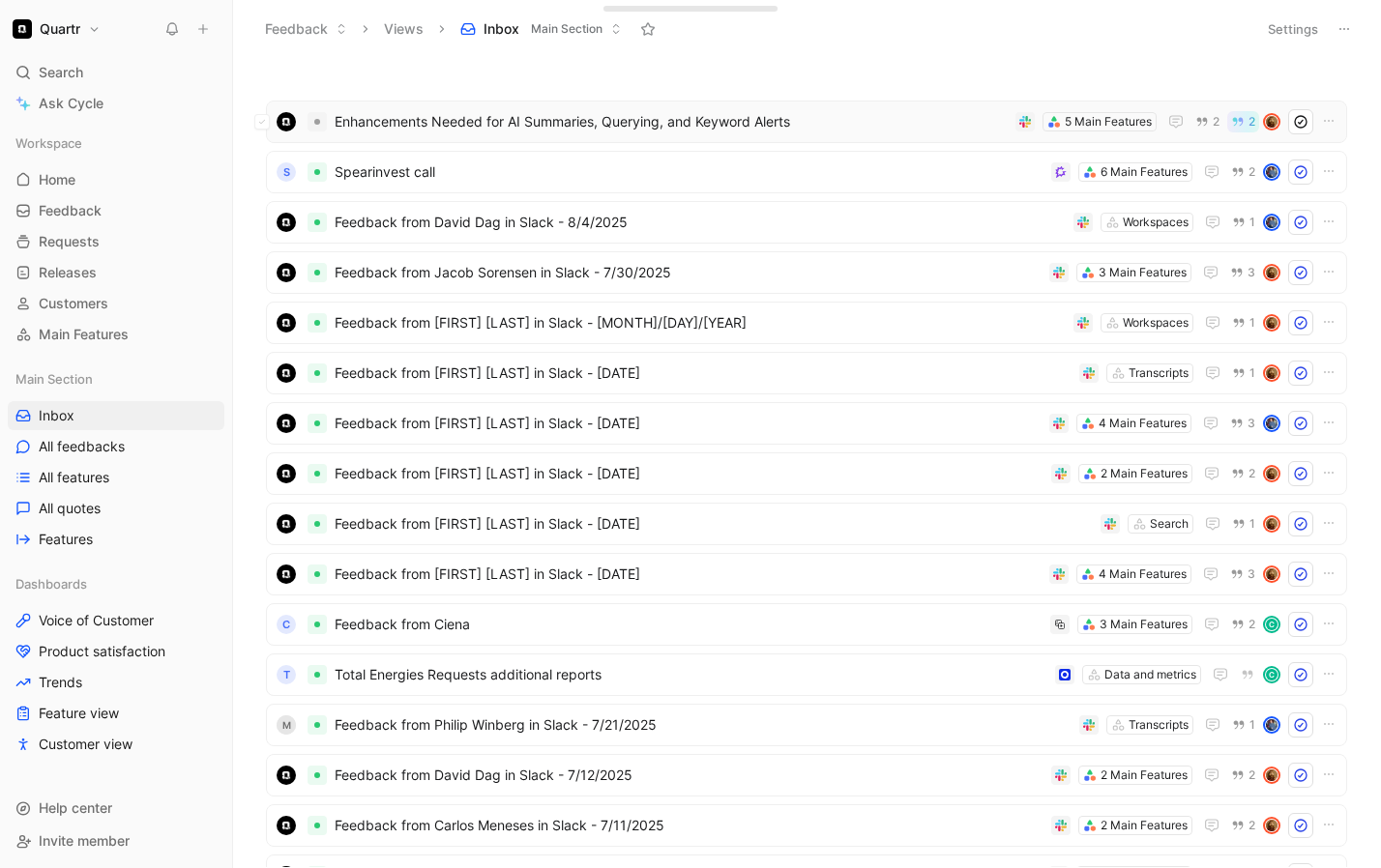 click on "Enhancements Needed for AI Summaries, Querying, and Keyword Alerts" at bounding box center [671, 122] 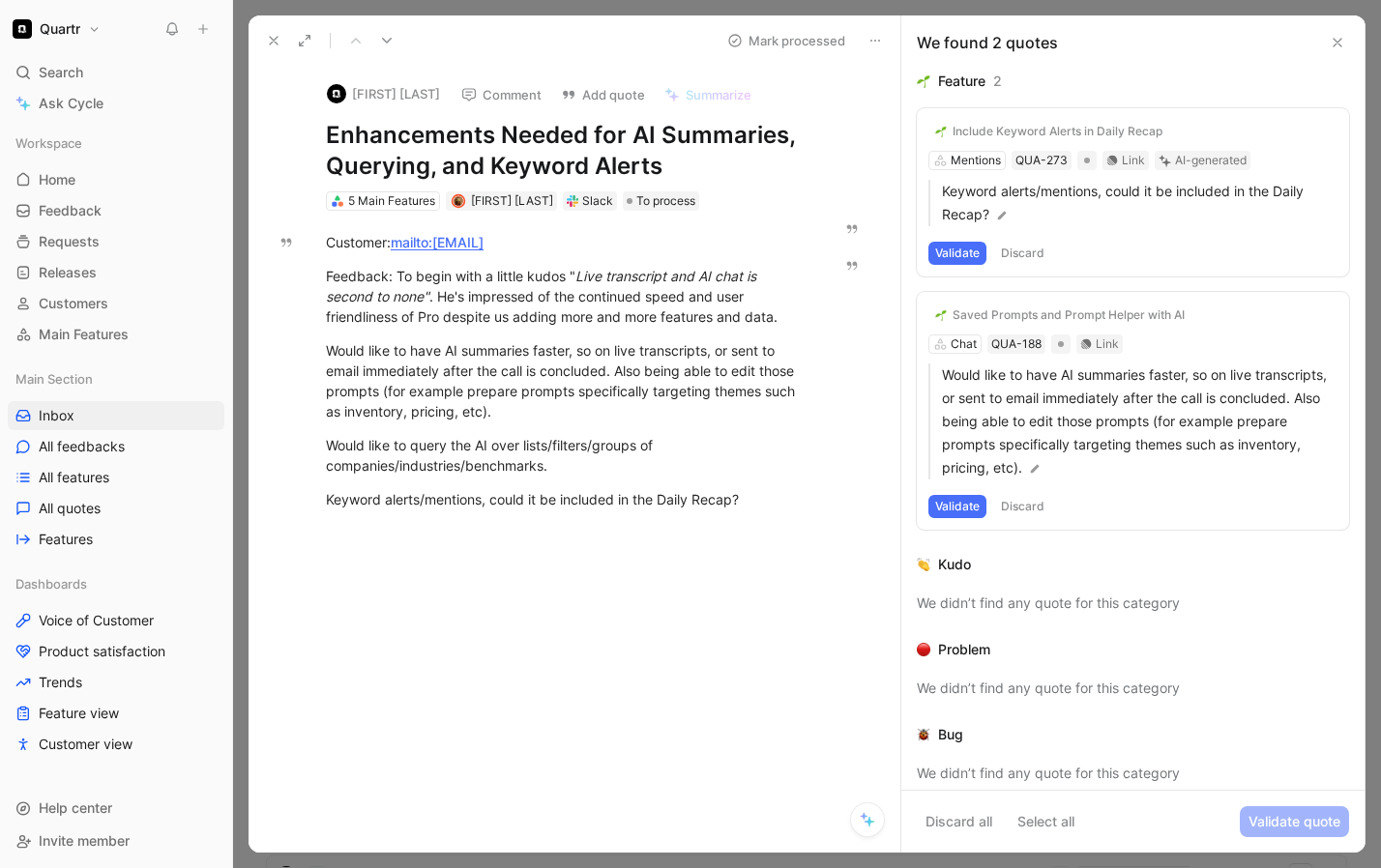 click 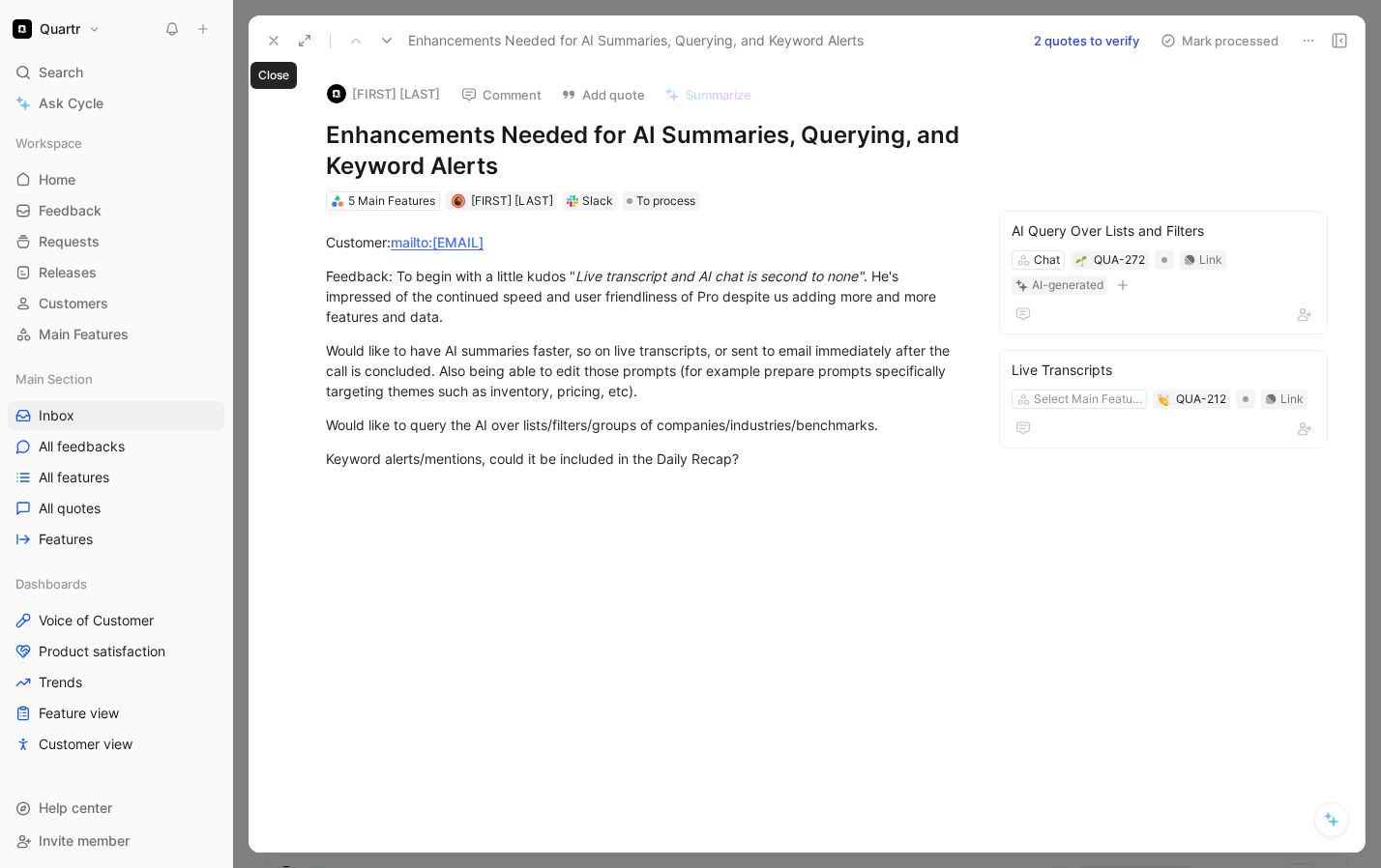click 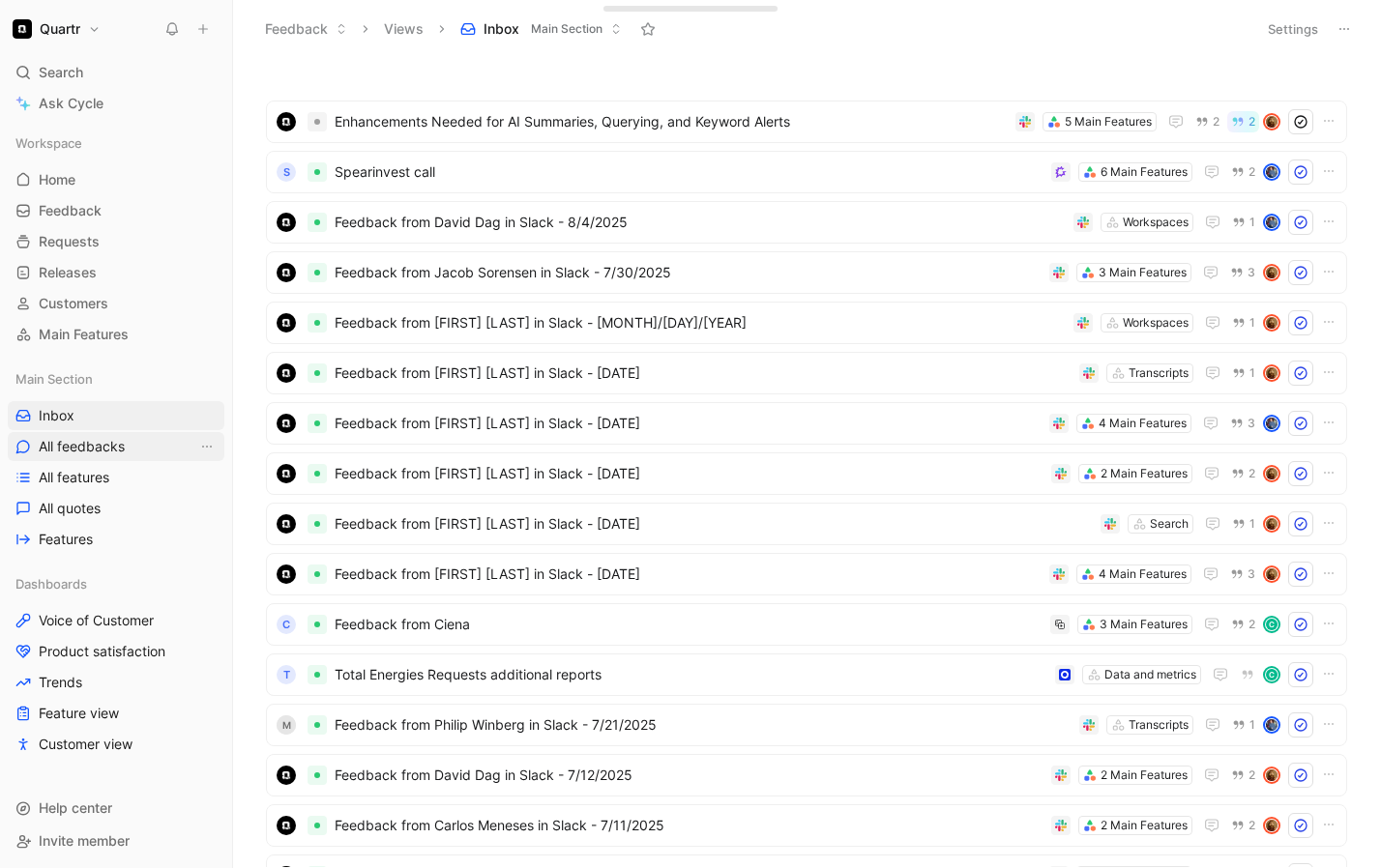 click on "All feedbacks" at bounding box center [81, 447] 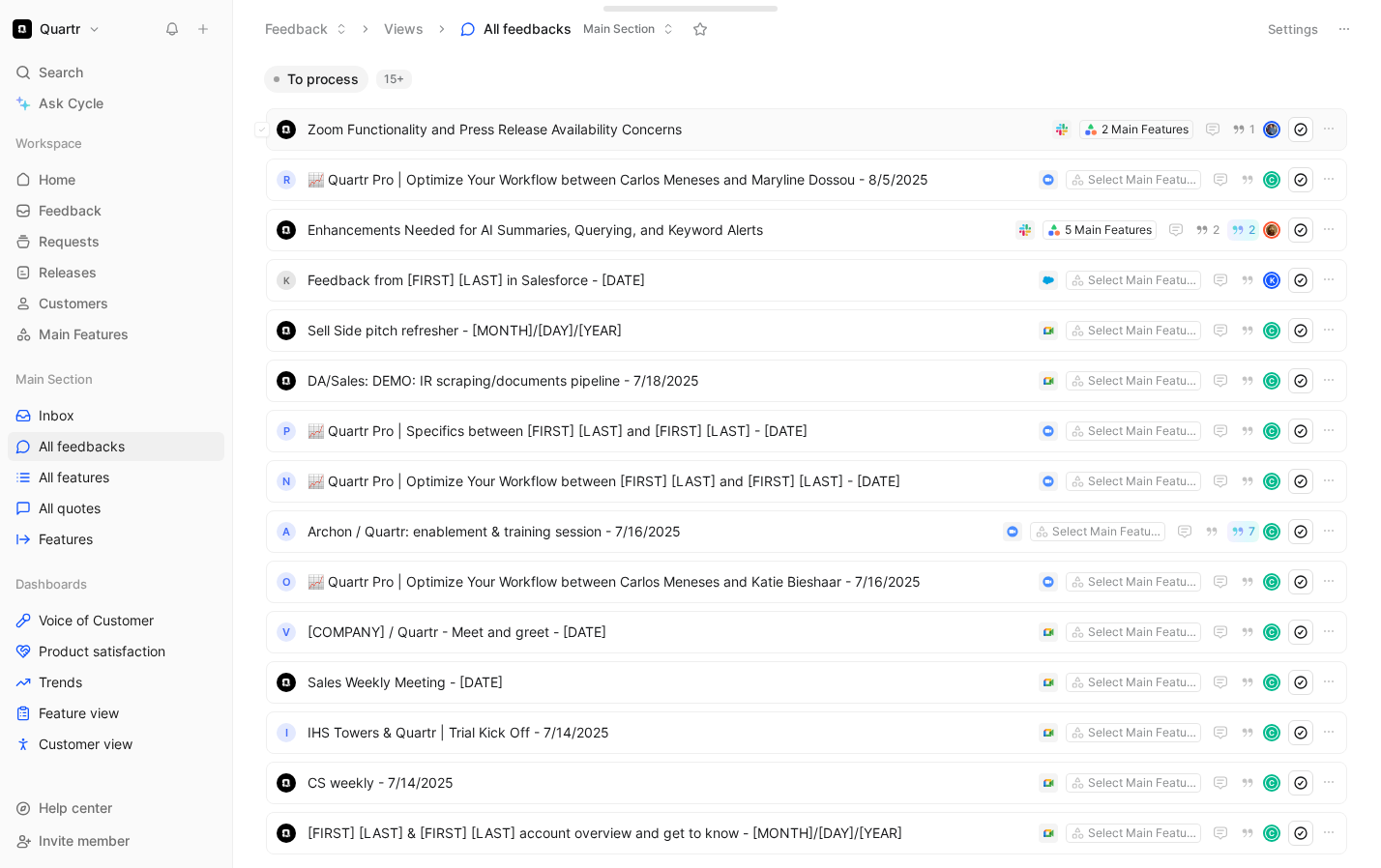 click on "Zoom Functionality and Press Release Availability Concerns" at bounding box center (676, 130) 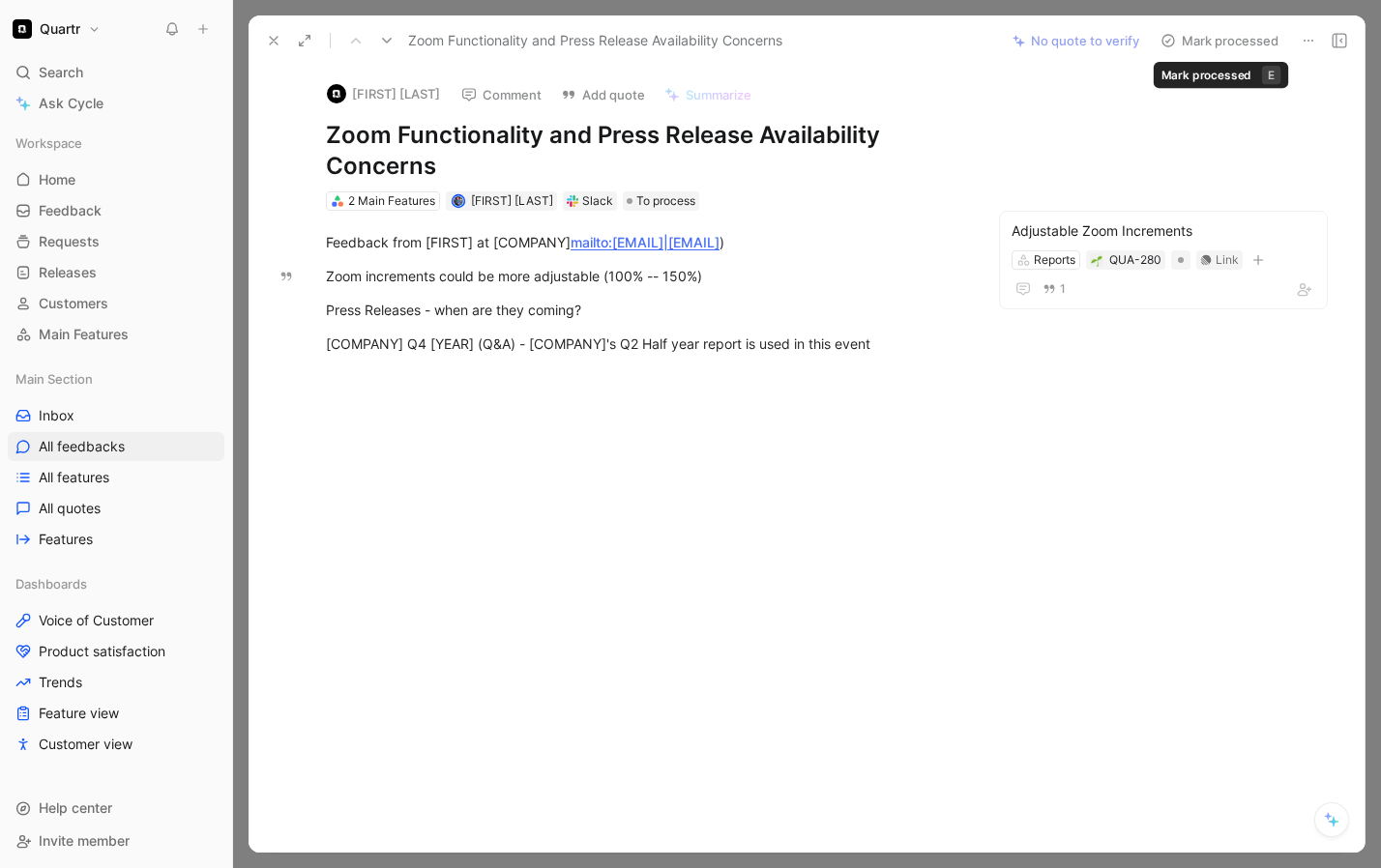 click on "Mark processed" at bounding box center (1219, 41) 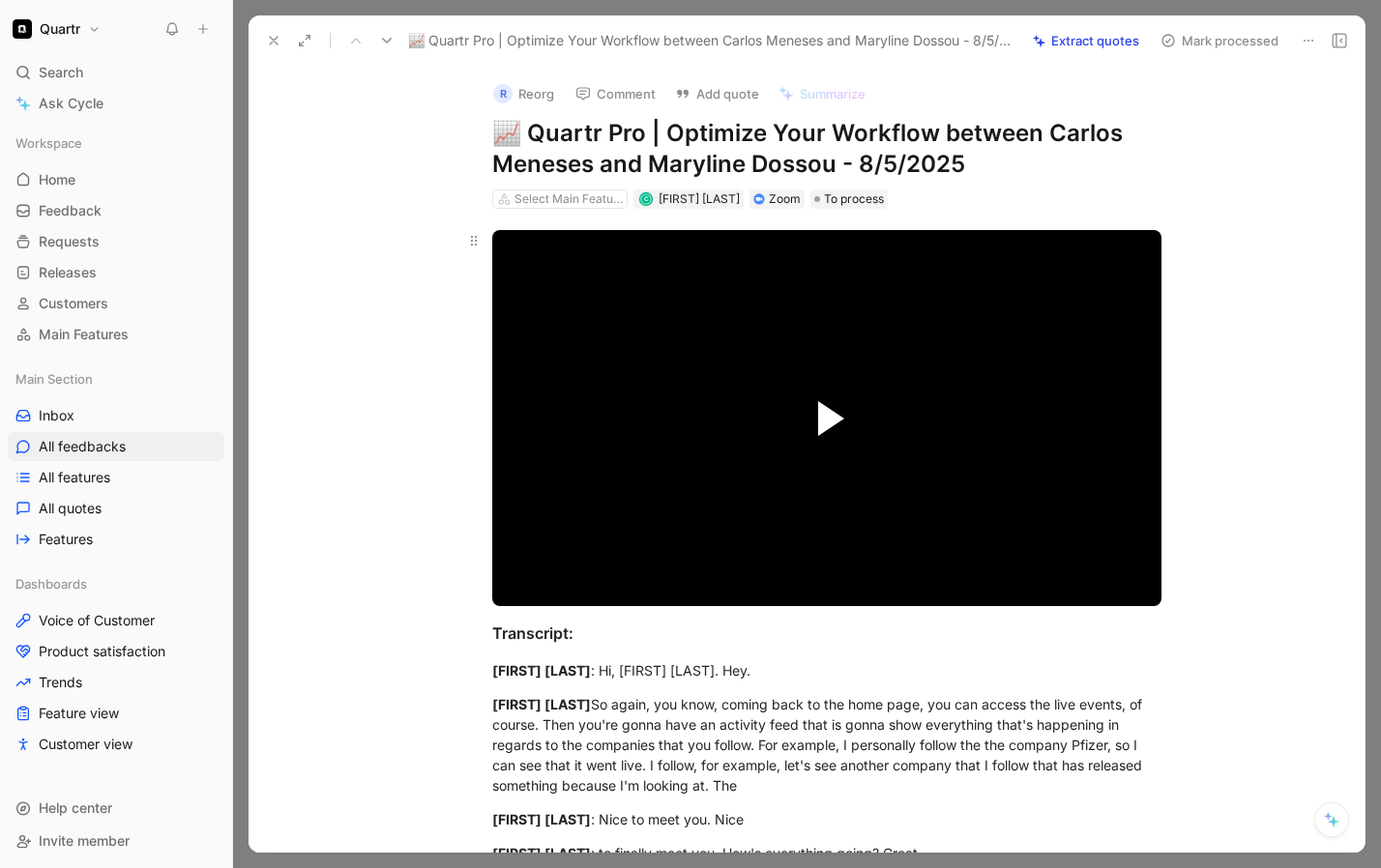 click at bounding box center [831, 419] 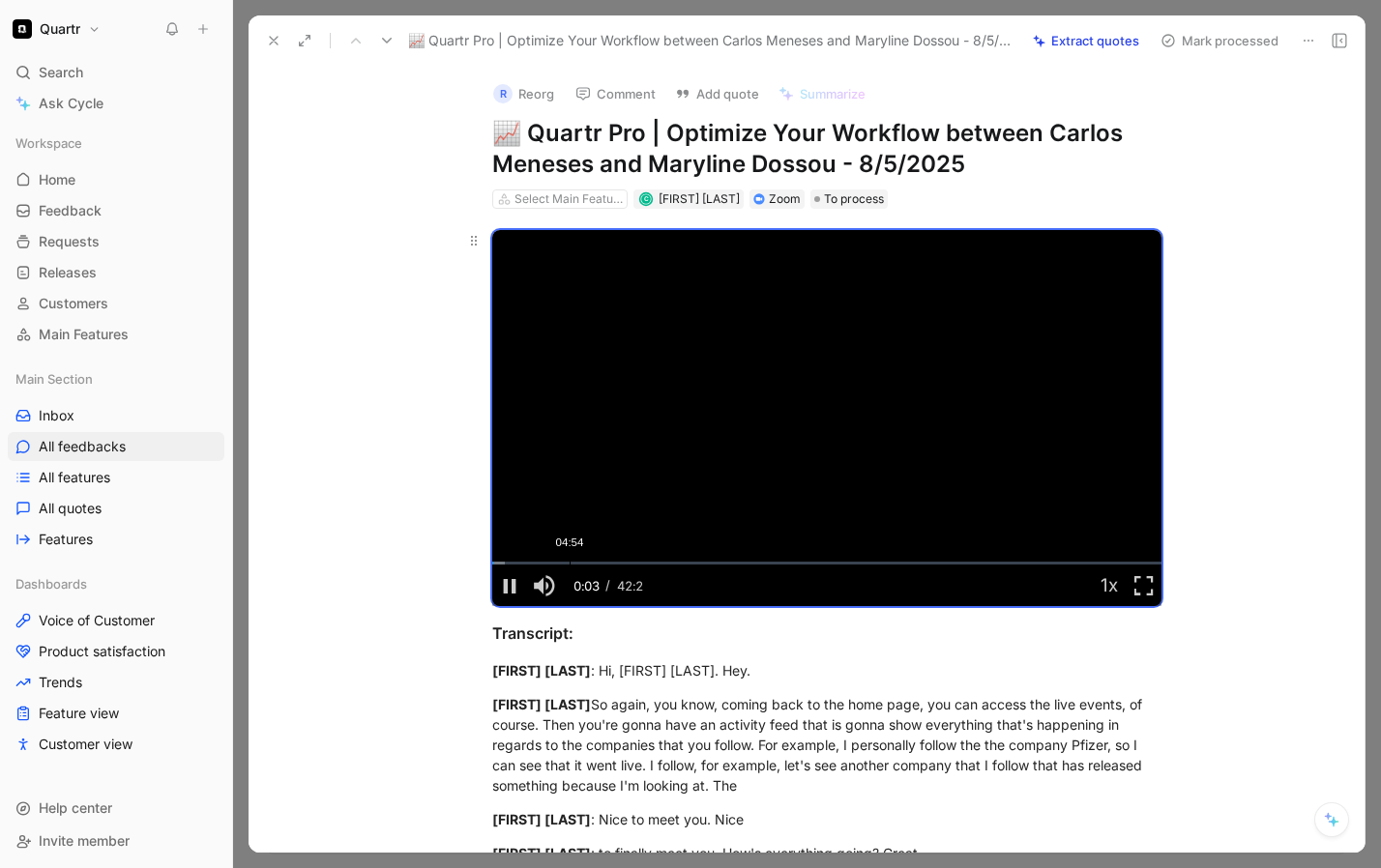 click on "04:54" at bounding box center (570, 563) 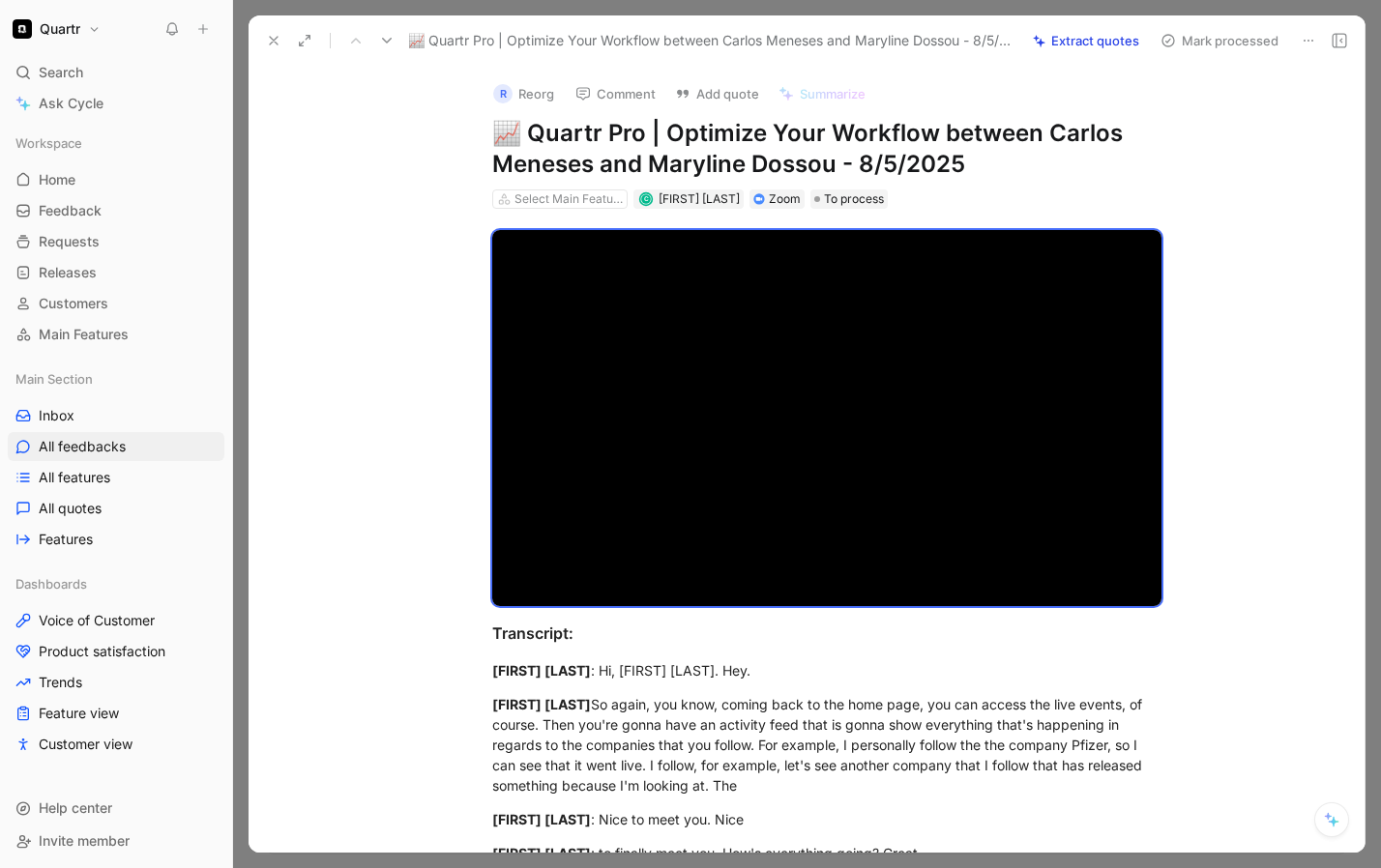 click on "Extract quotes" at bounding box center [1086, 41] 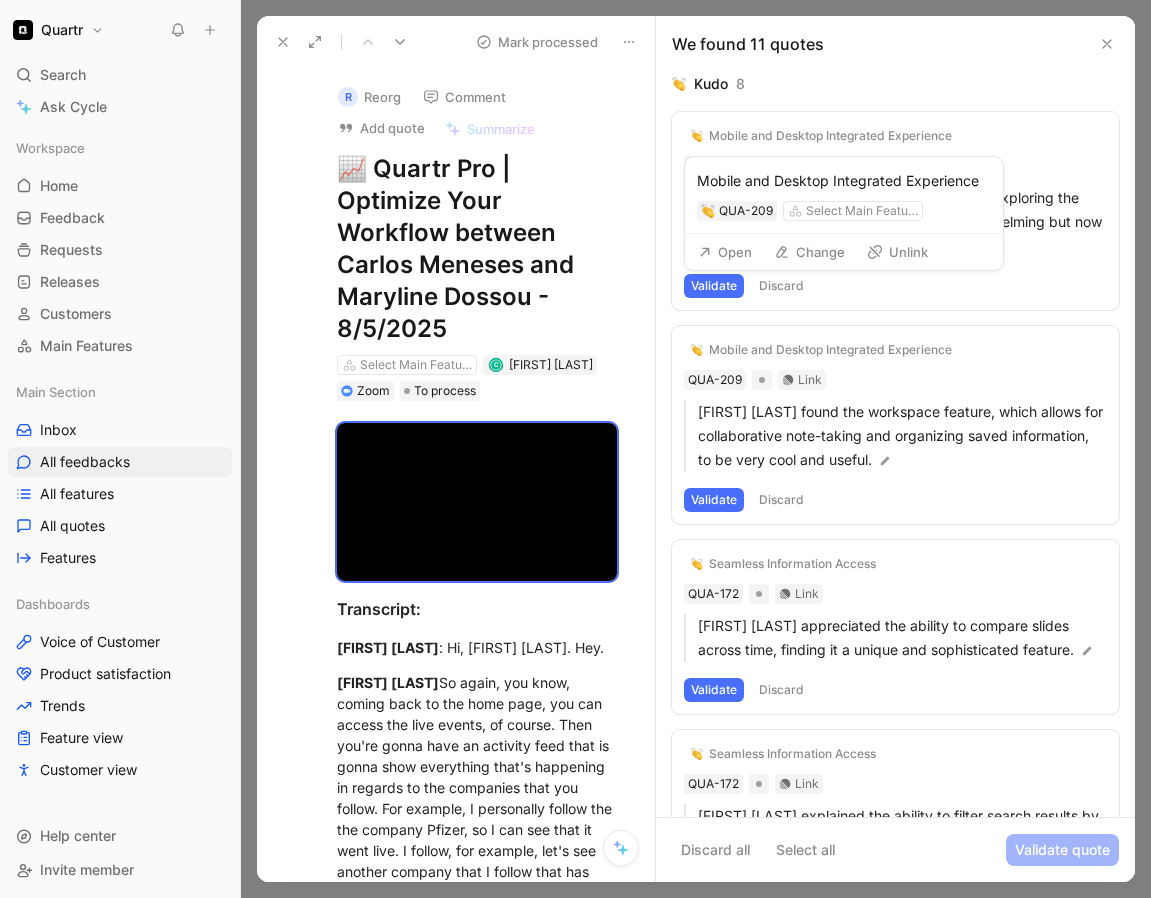 click on "Unlink" at bounding box center (897, 252) 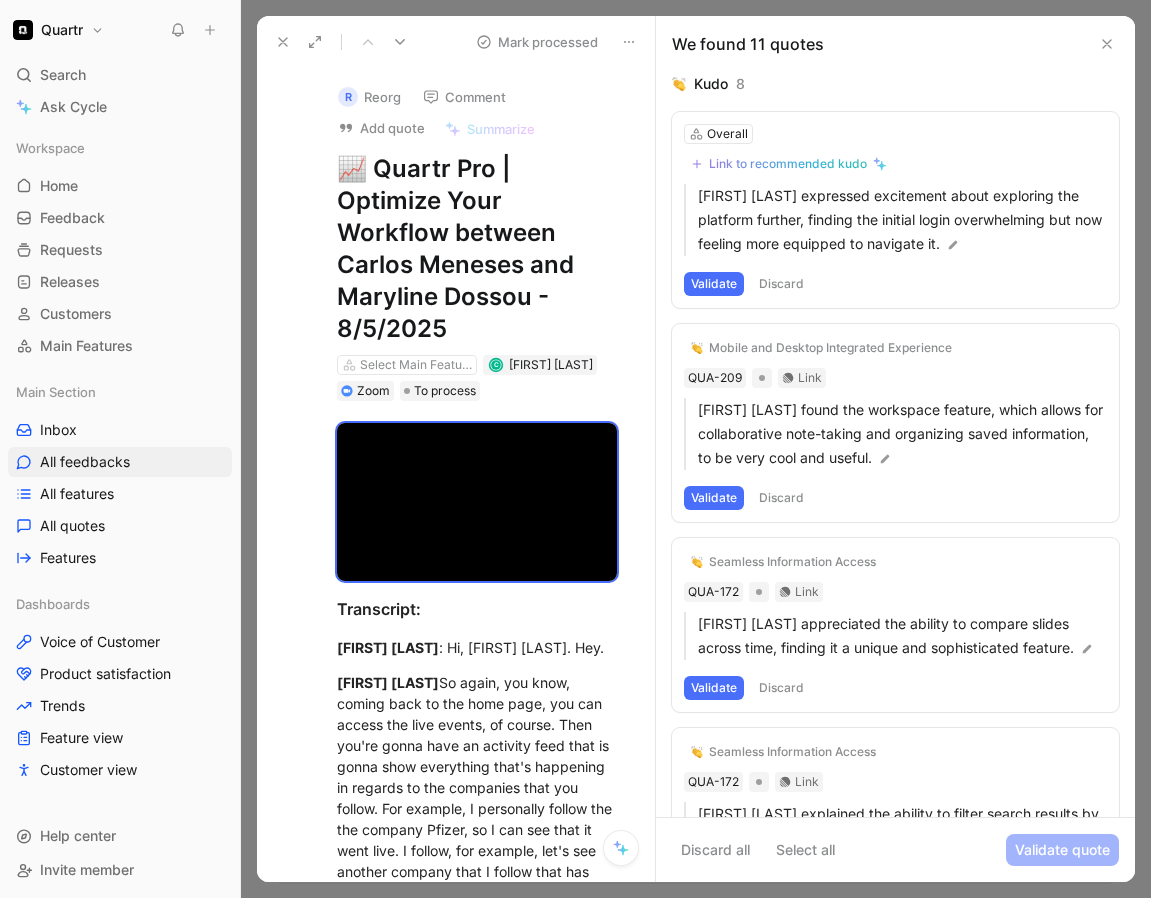 click on "Discard" at bounding box center [781, 284] 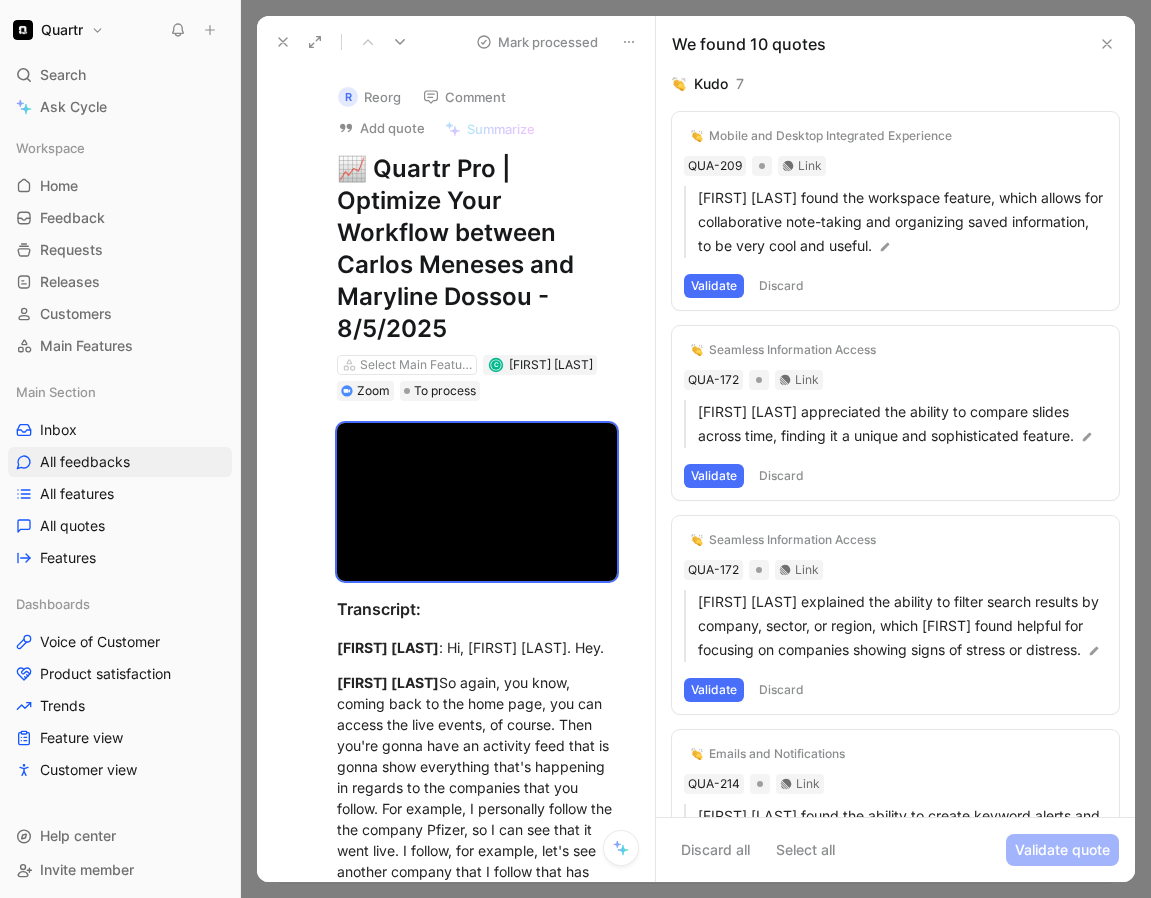 click on "Discard" at bounding box center (781, 286) 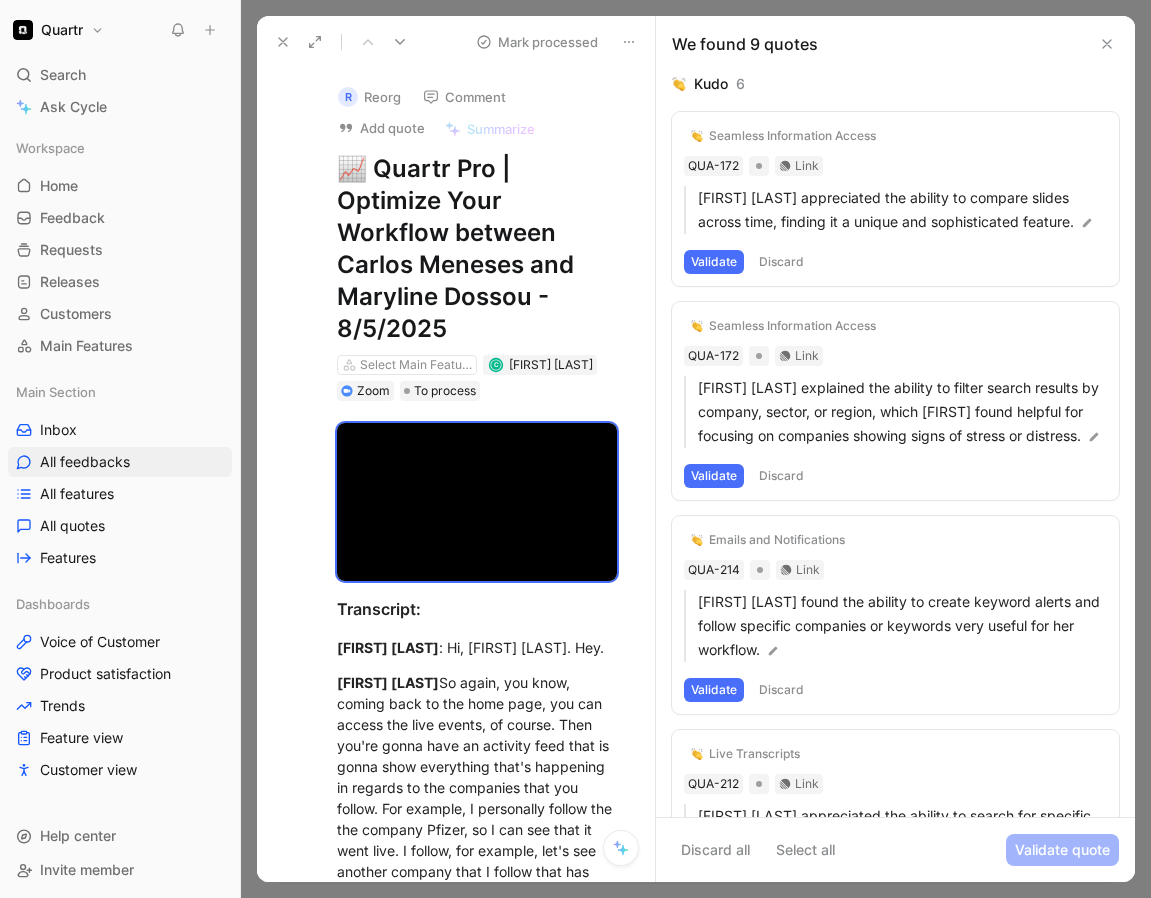 click on "Discard" at bounding box center [781, 262] 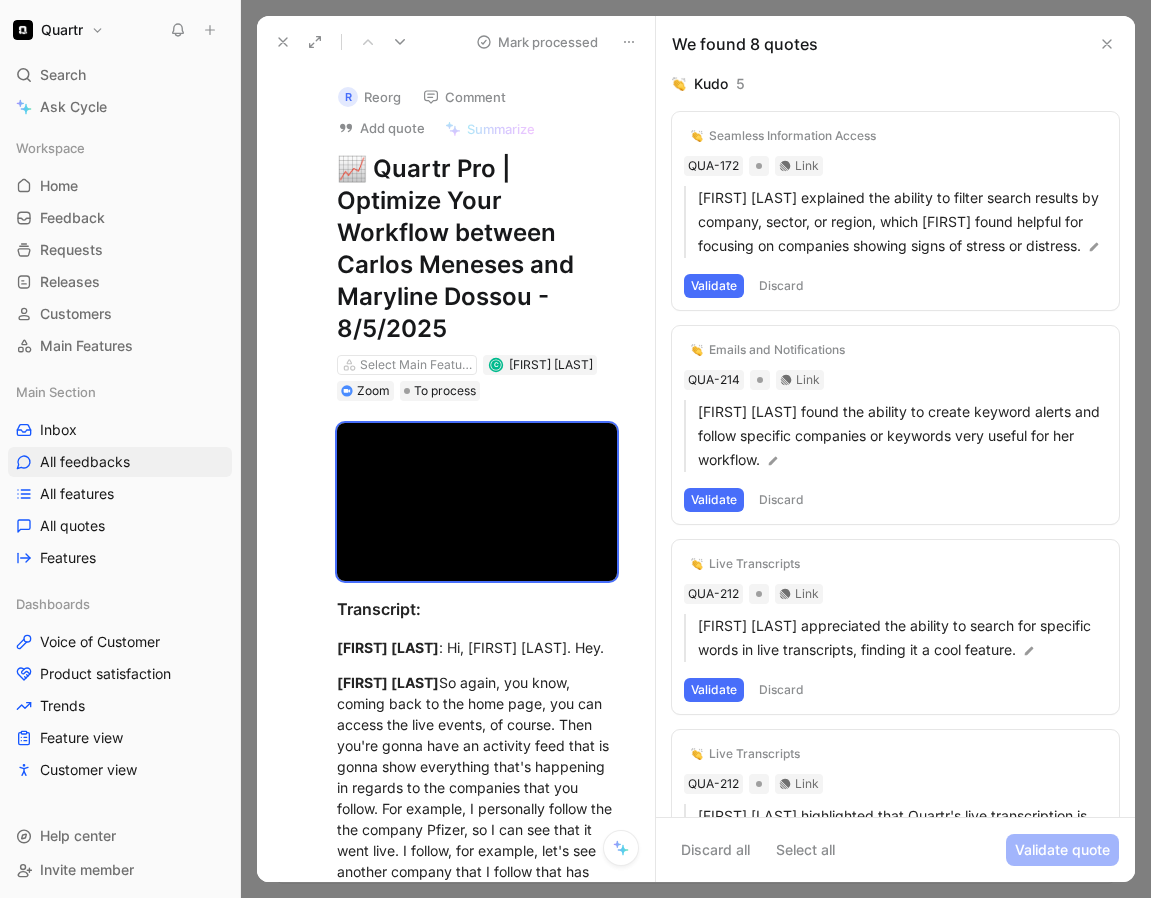 click on "Discard" at bounding box center (781, 286) 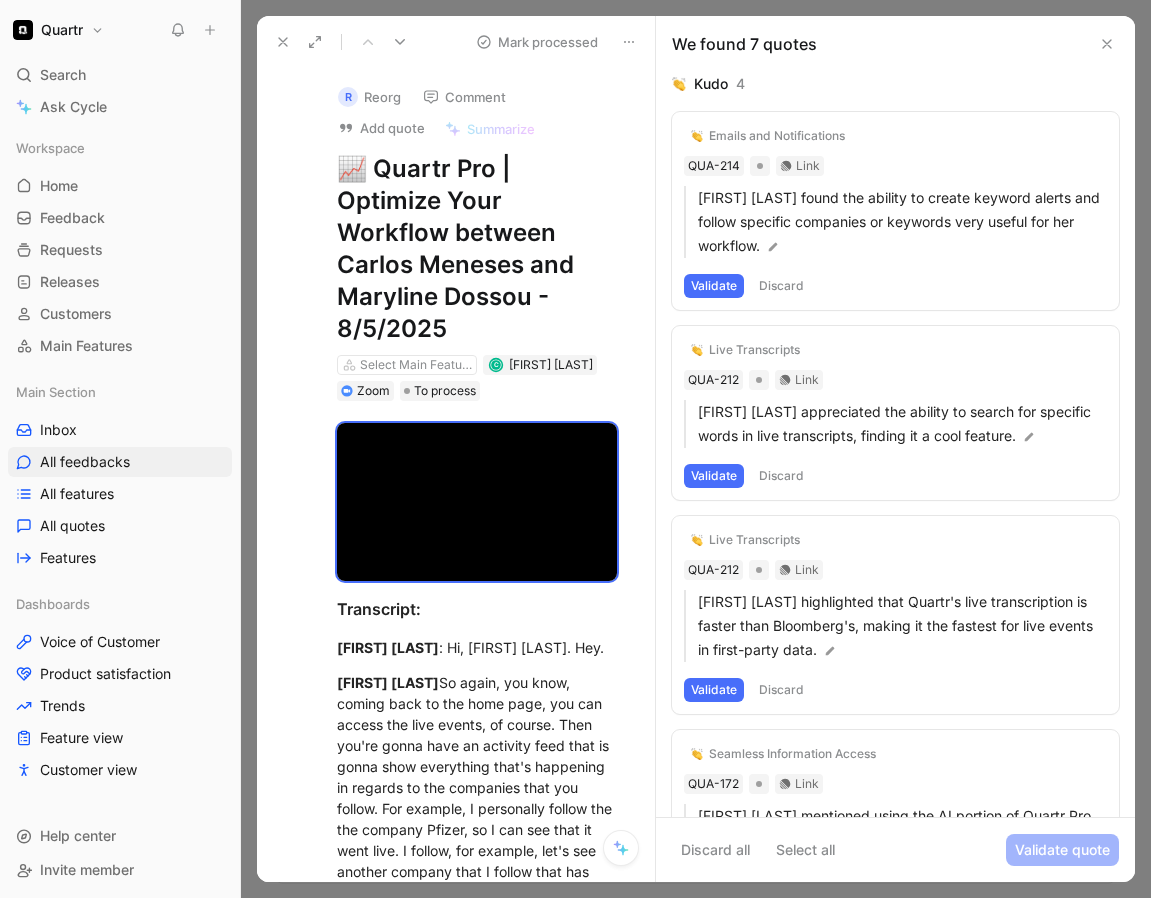 click on "Discard" at bounding box center (781, 476) 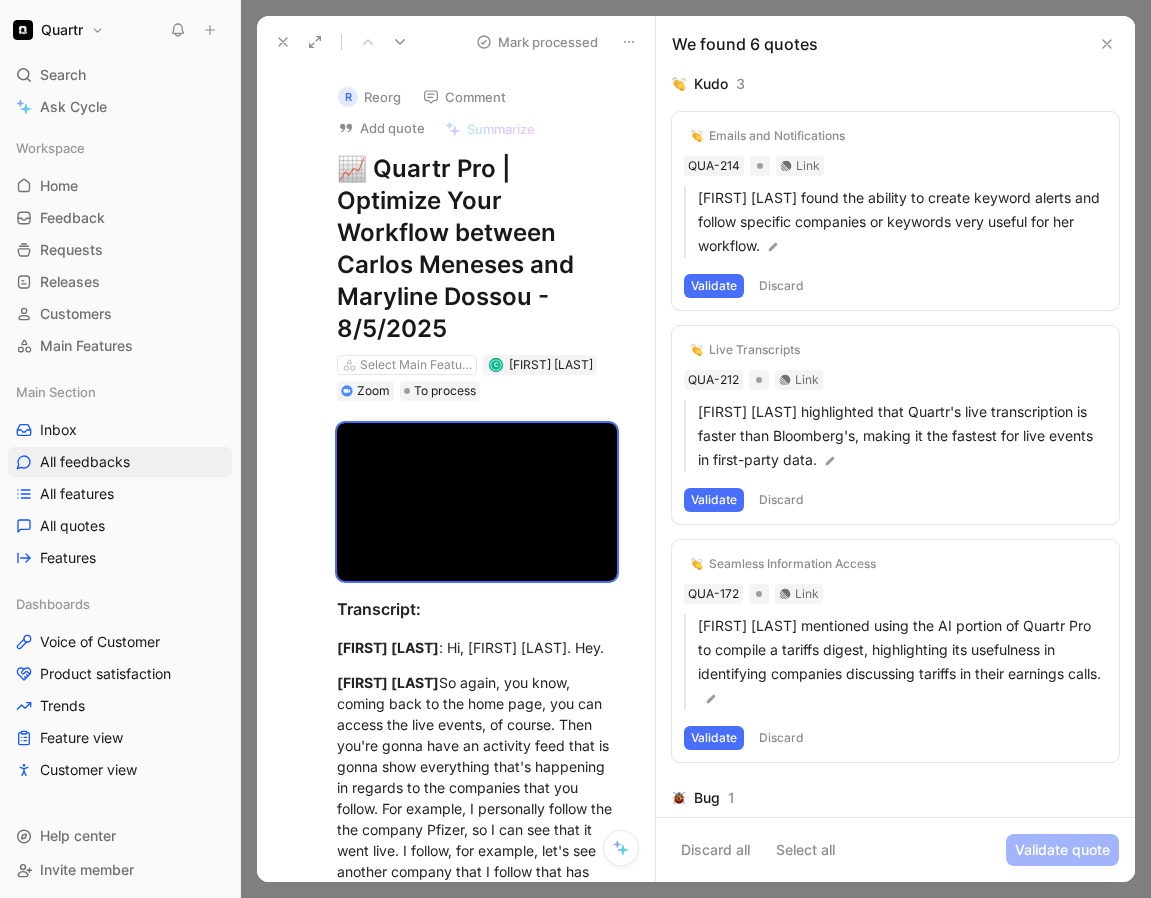 click on "Discard" at bounding box center (781, 286) 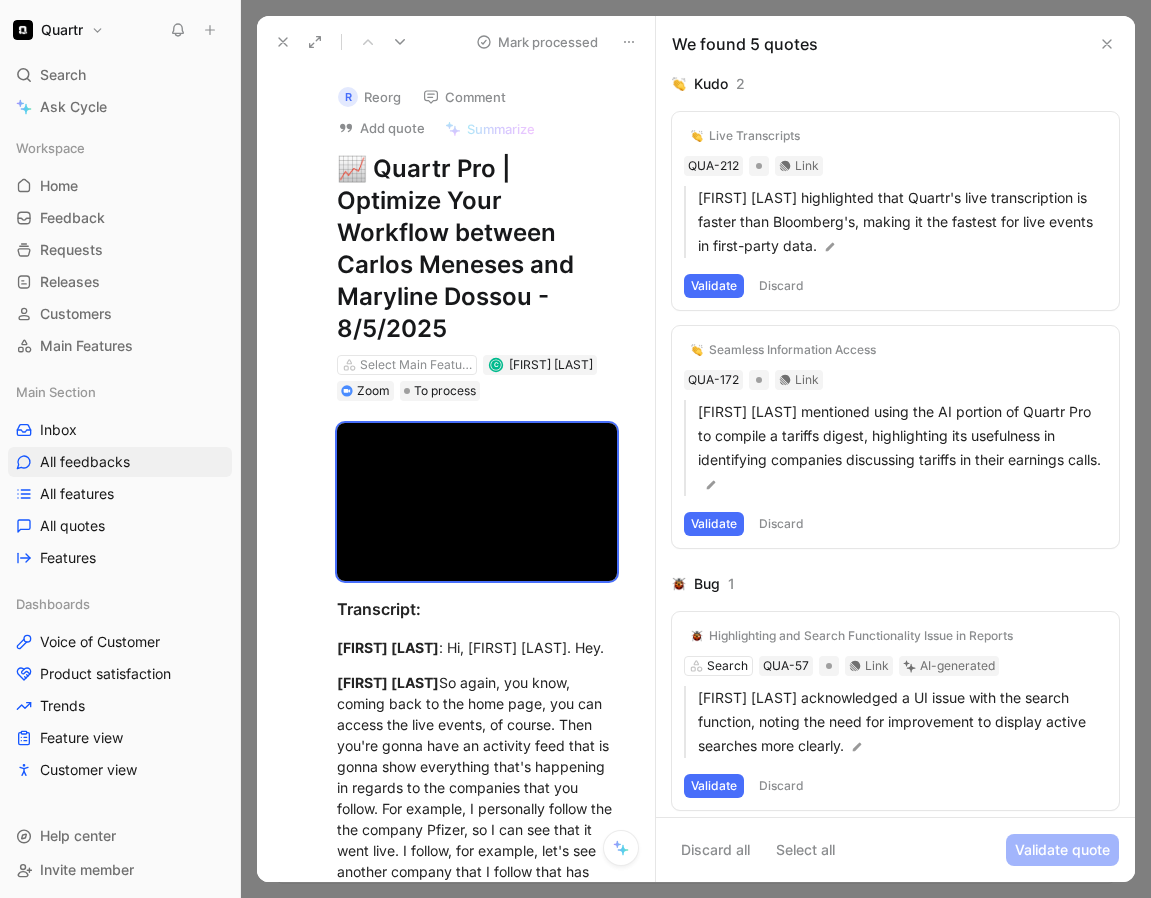 click on "Discard" at bounding box center (781, 286) 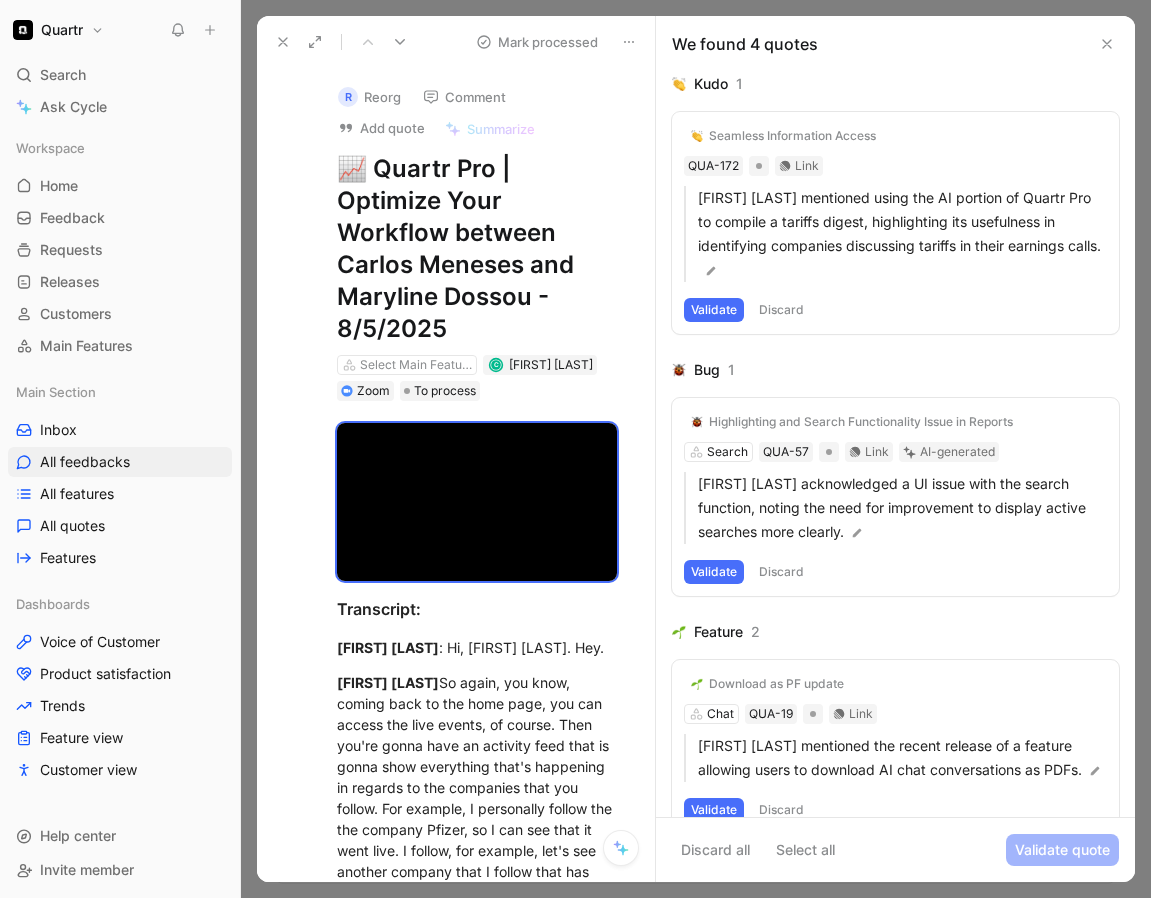 click on "Discard" at bounding box center (781, 310) 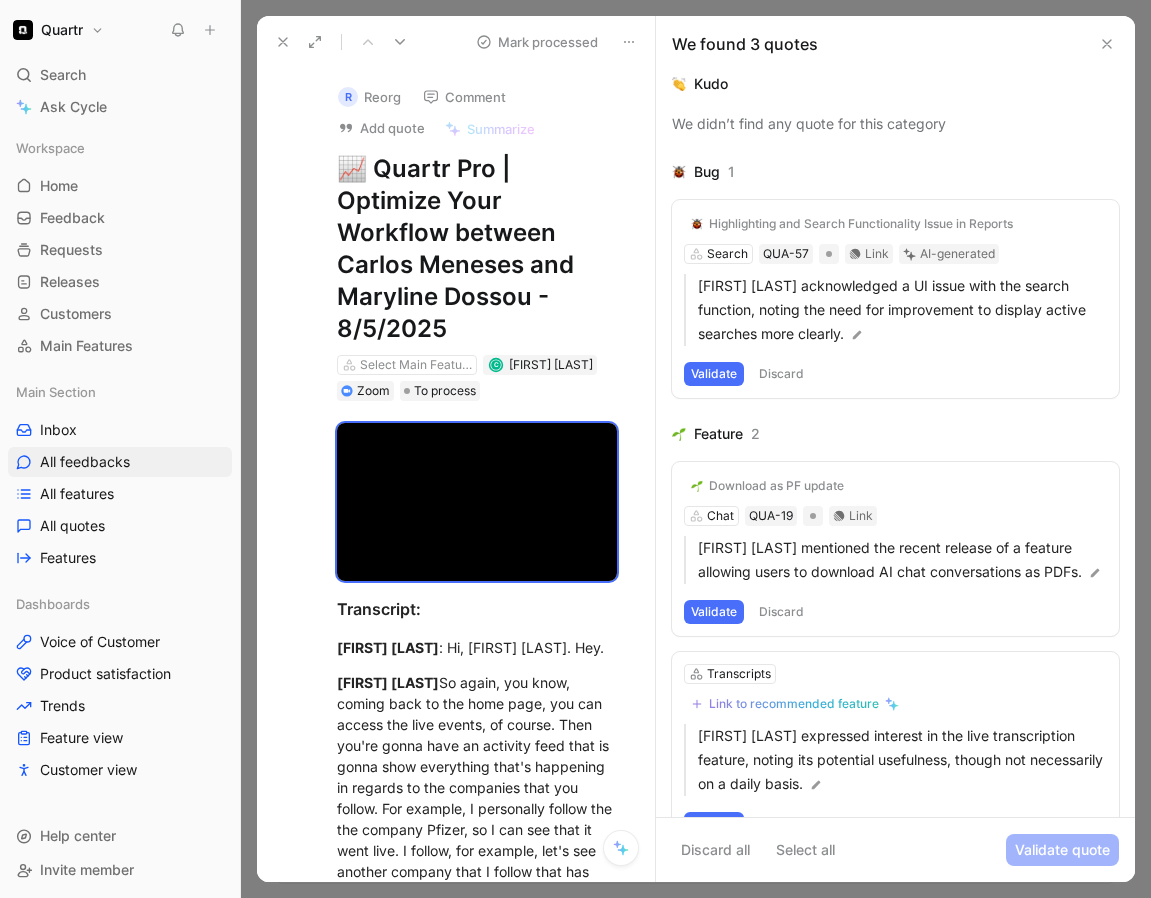click on "Discard" at bounding box center (781, 374) 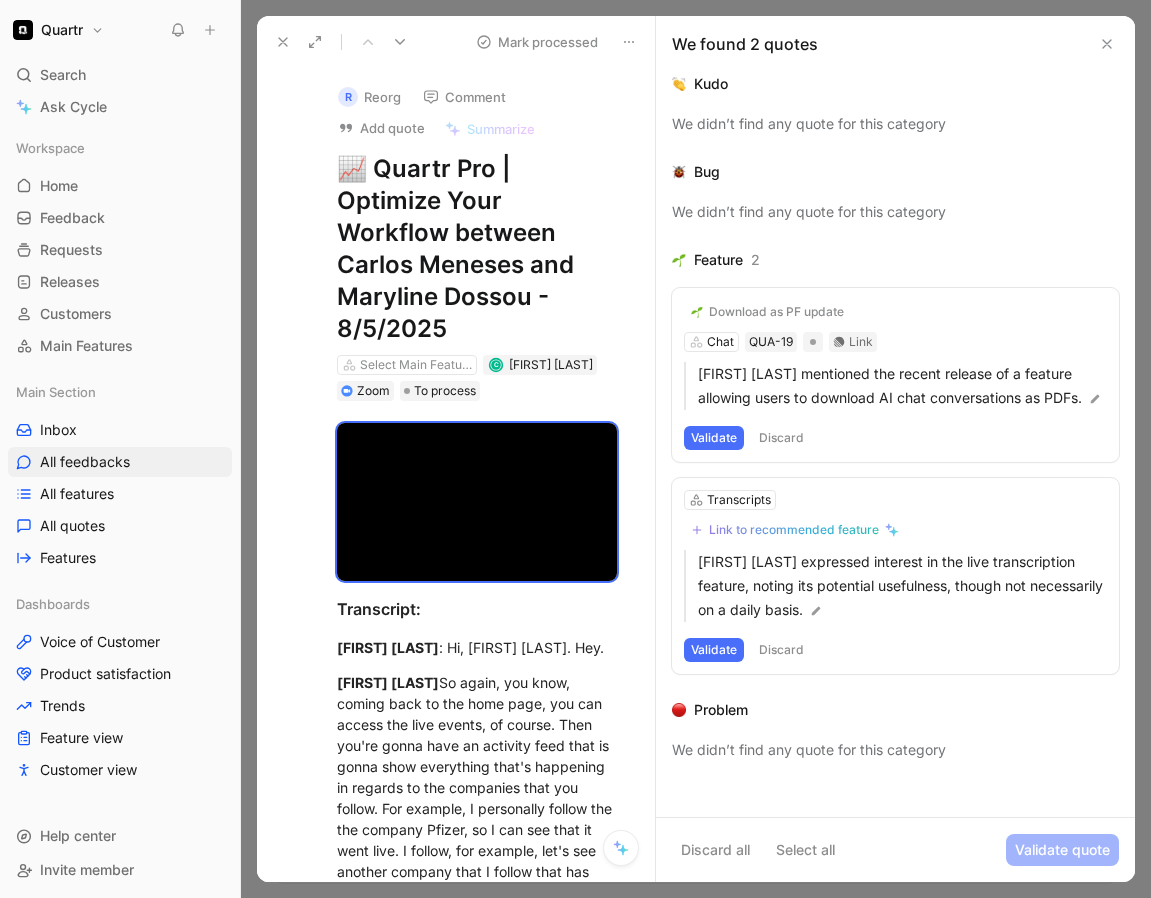 click on "Discard" at bounding box center (781, 438) 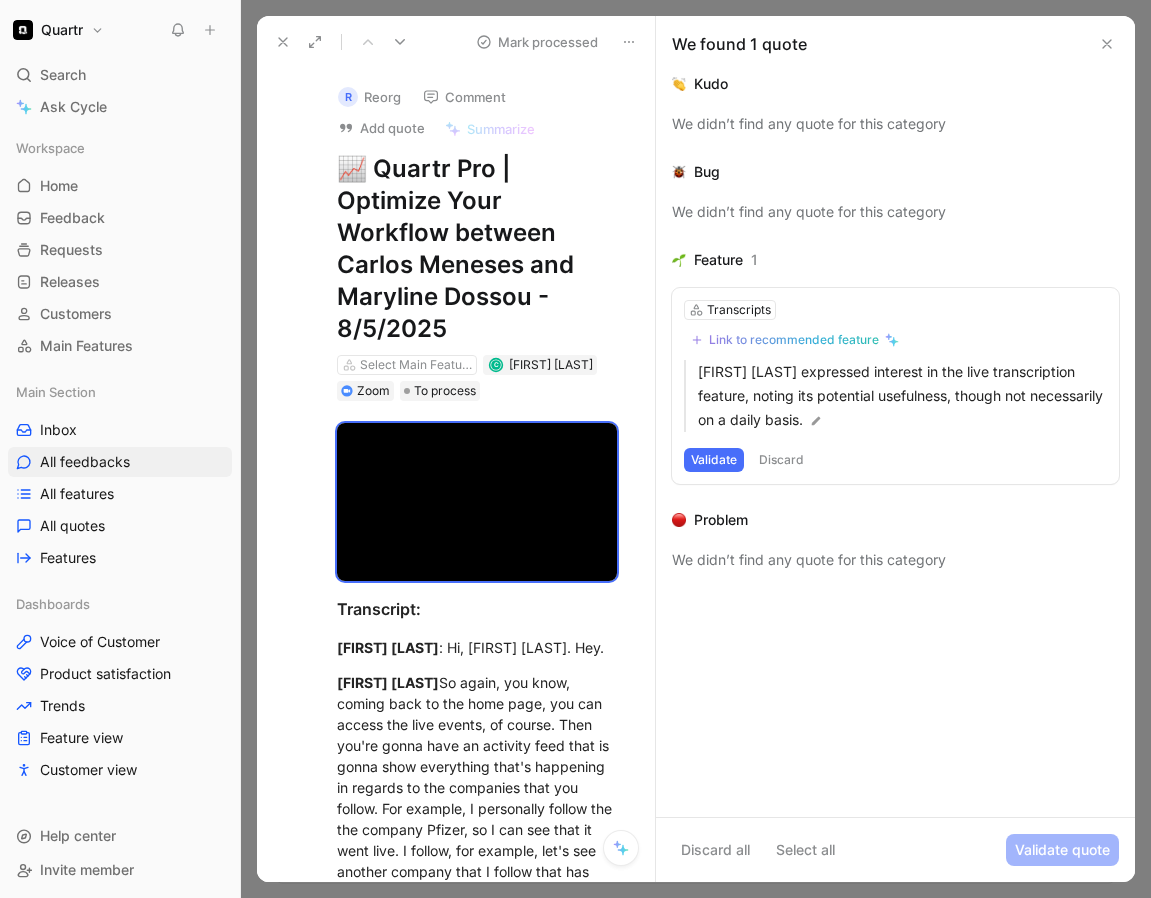 click on "Discard" at bounding box center (781, 460) 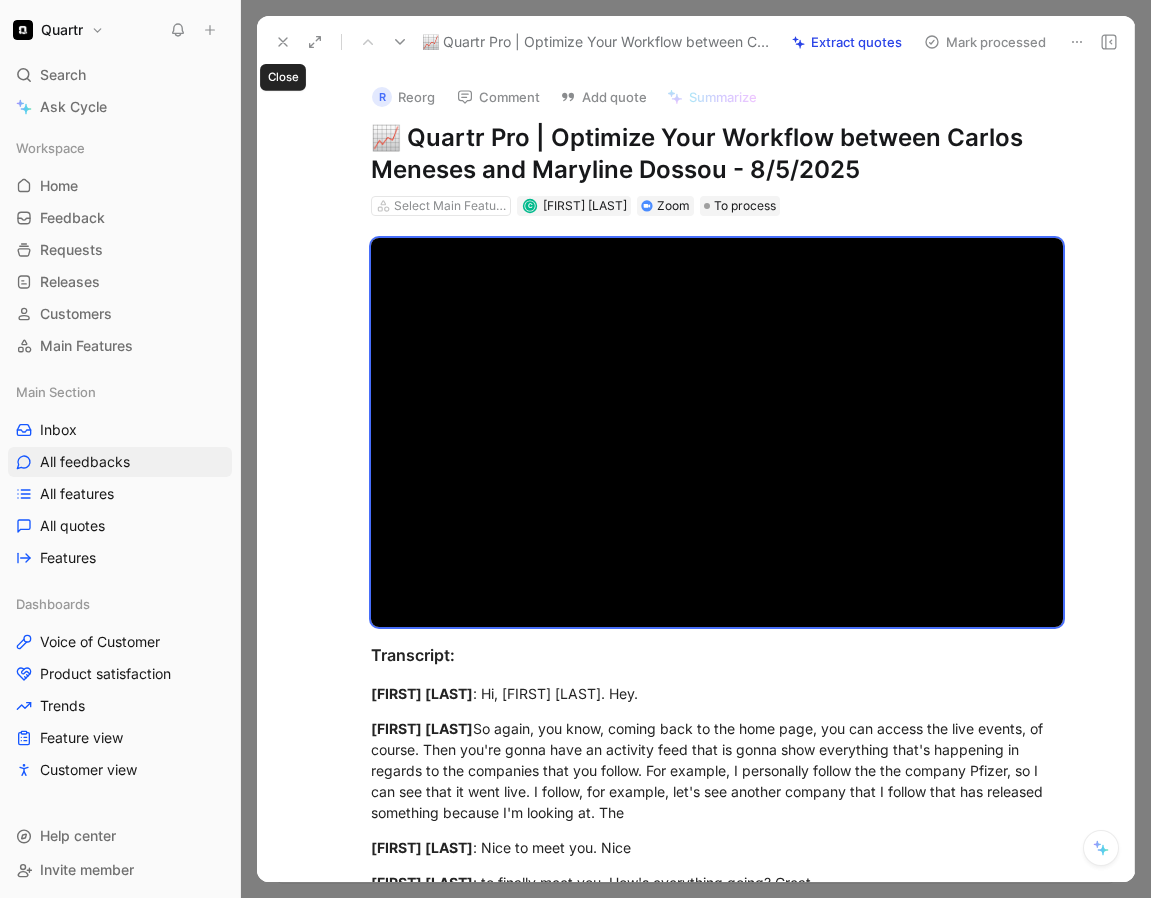 click 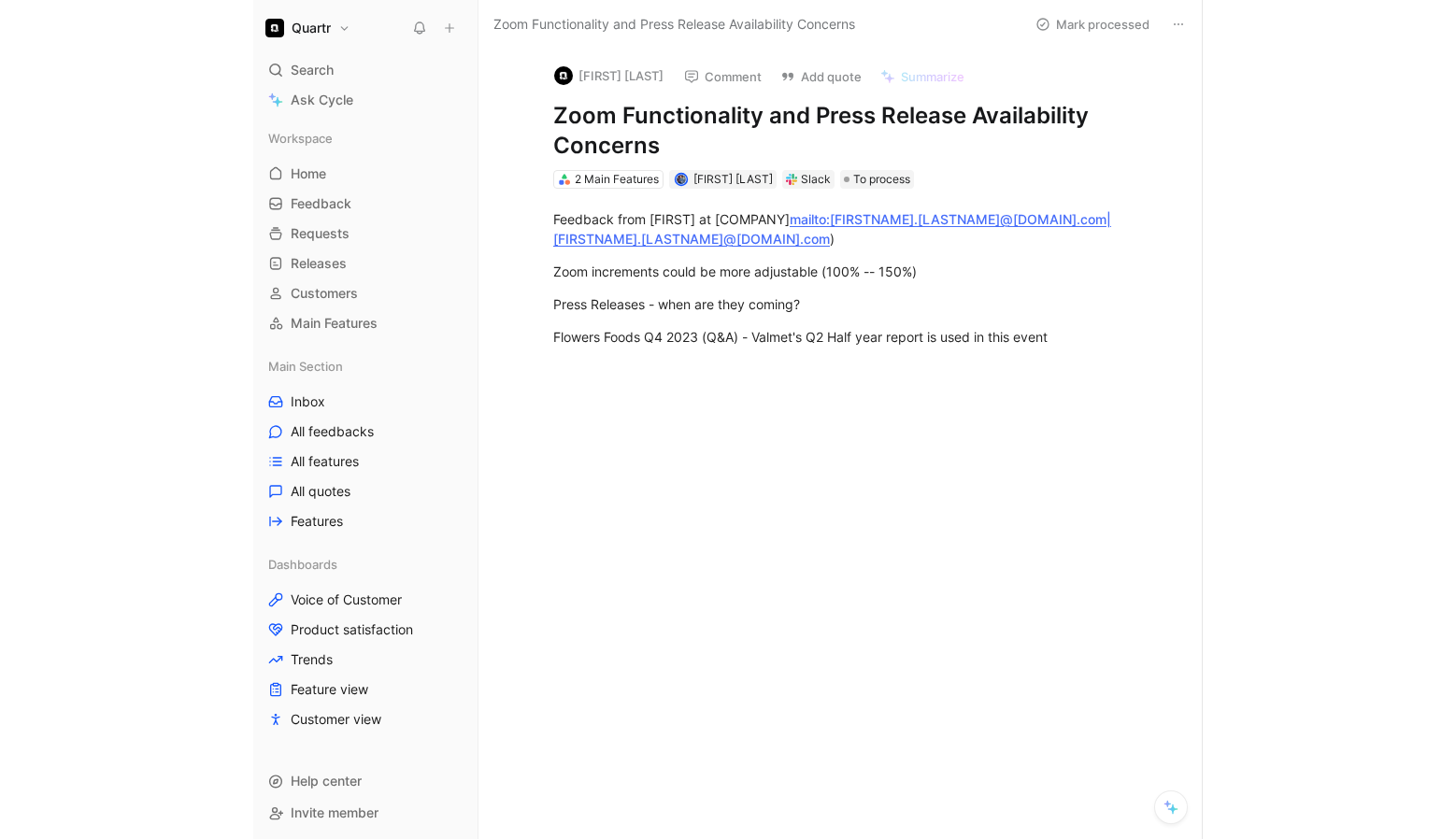 scroll, scrollTop: 0, scrollLeft: 0, axis: both 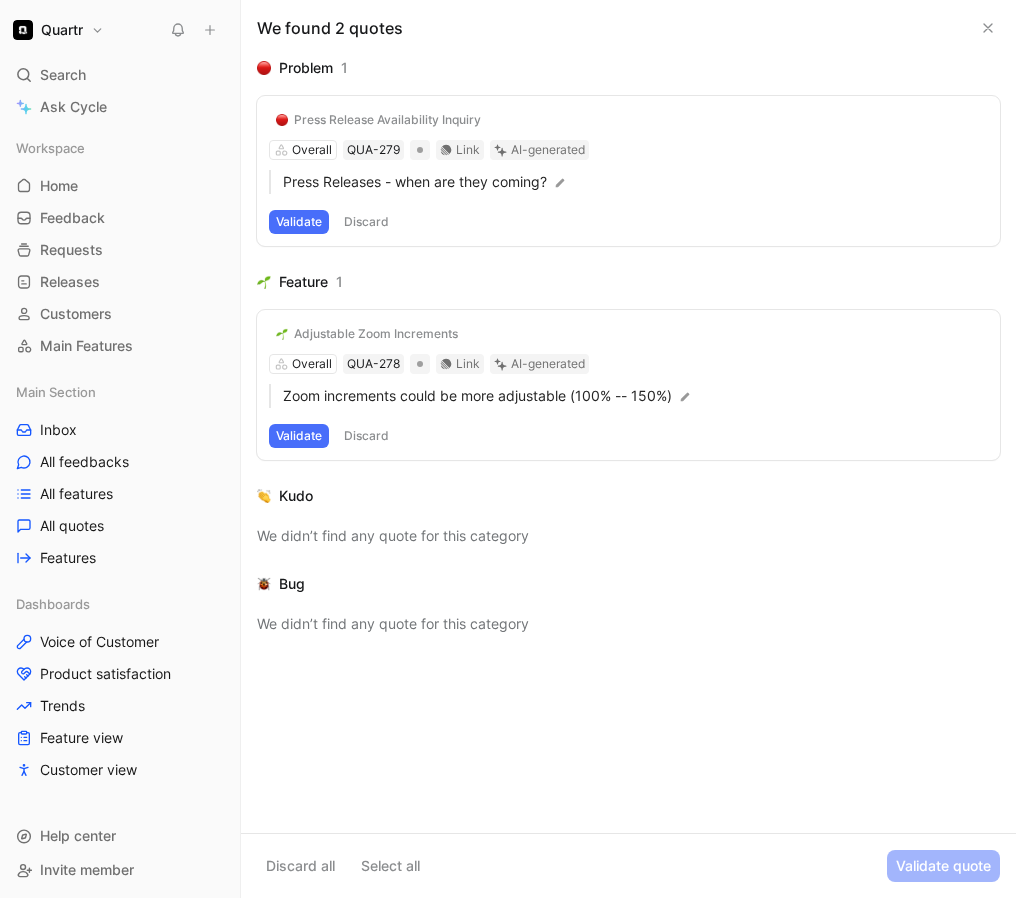 click on "Discard" at bounding box center [366, 222] 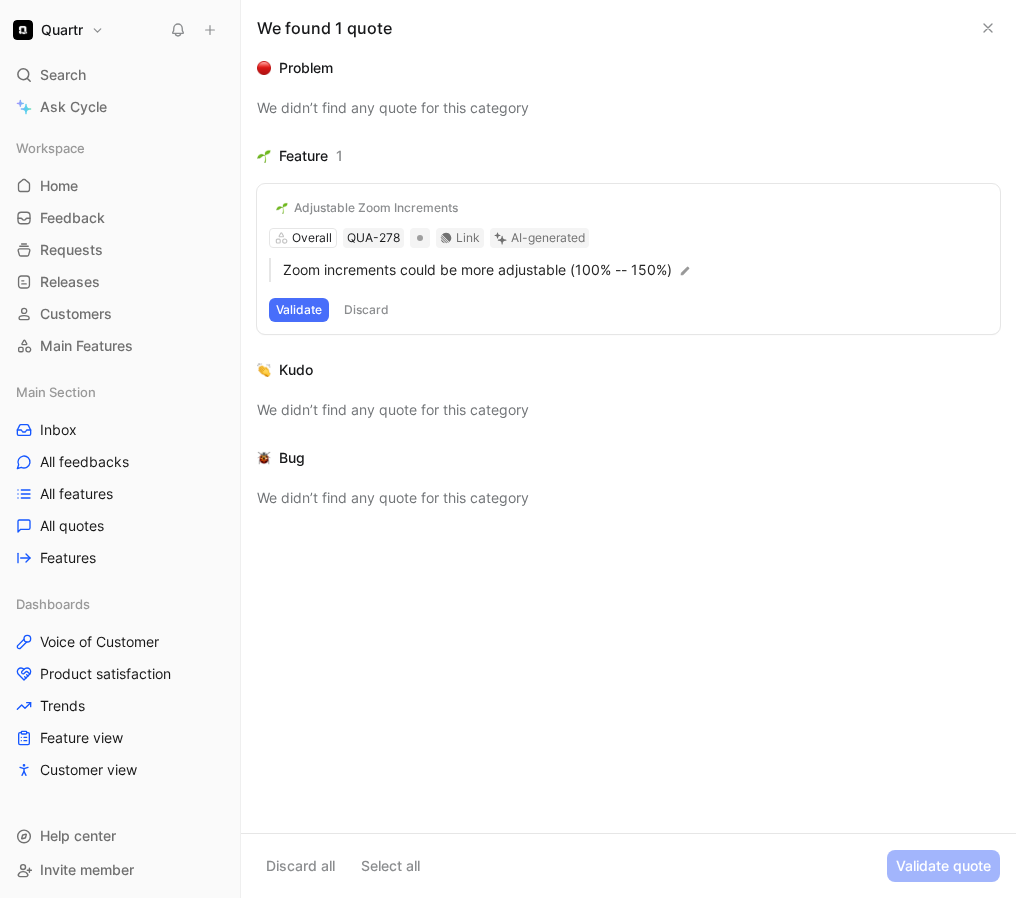 click on "Adjustable Zoom Increments" at bounding box center (376, 208) 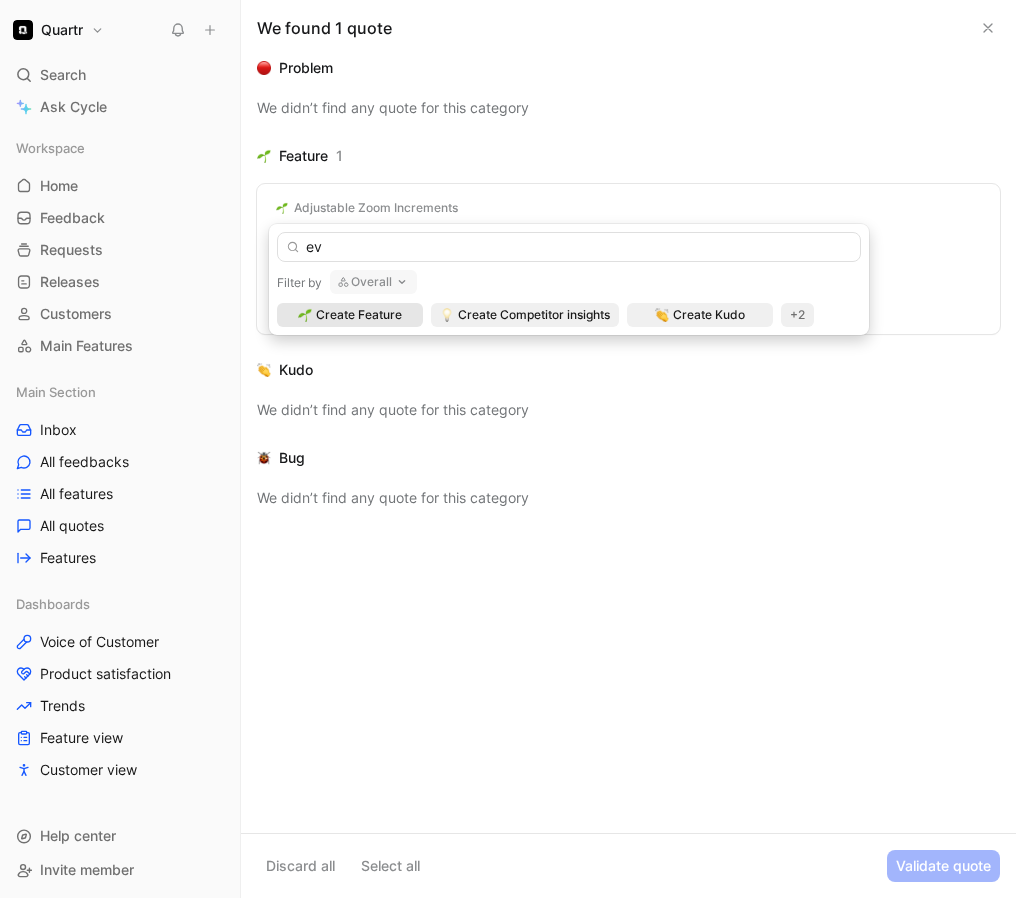 type on "e" 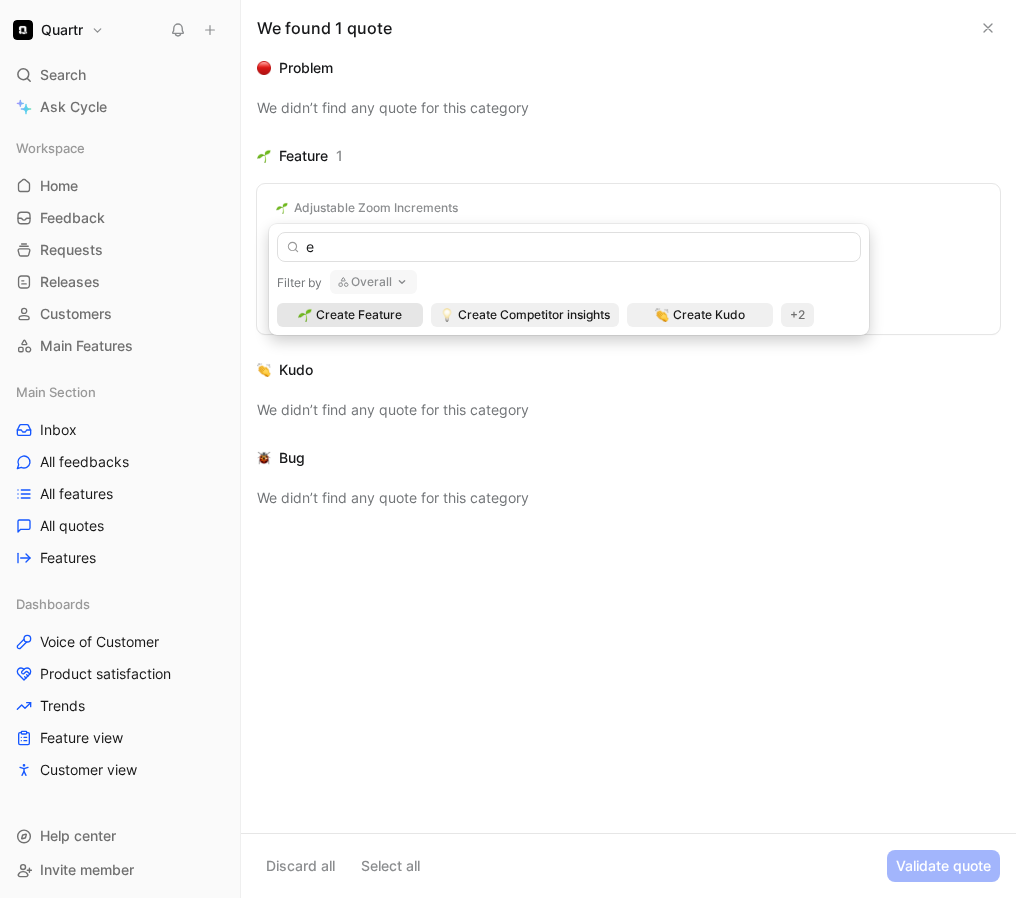 type 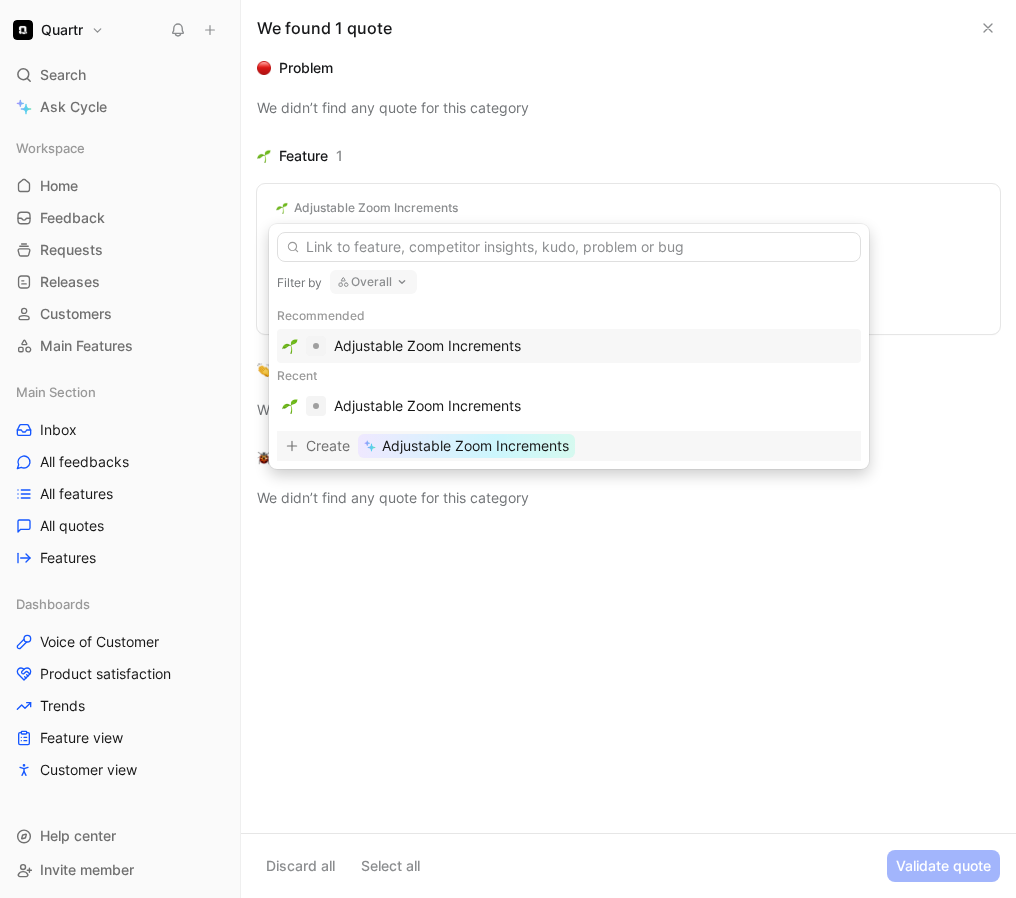 click on "Adjustable Zoom Increments" at bounding box center (475, 446) 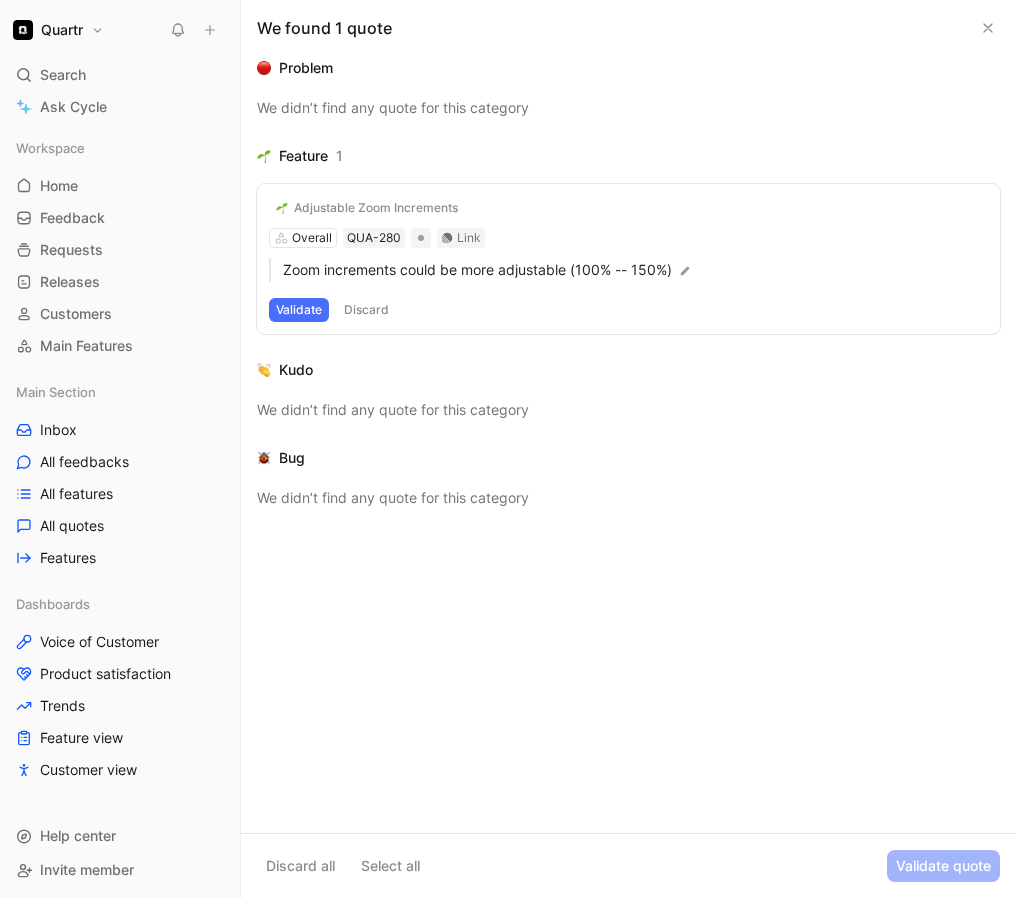 click on "Adjustable Zoom Increments Overall QUA-280 Link Zoom increments could be more adjustable (100% -- 150%) Validate Discard" at bounding box center [628, 259] 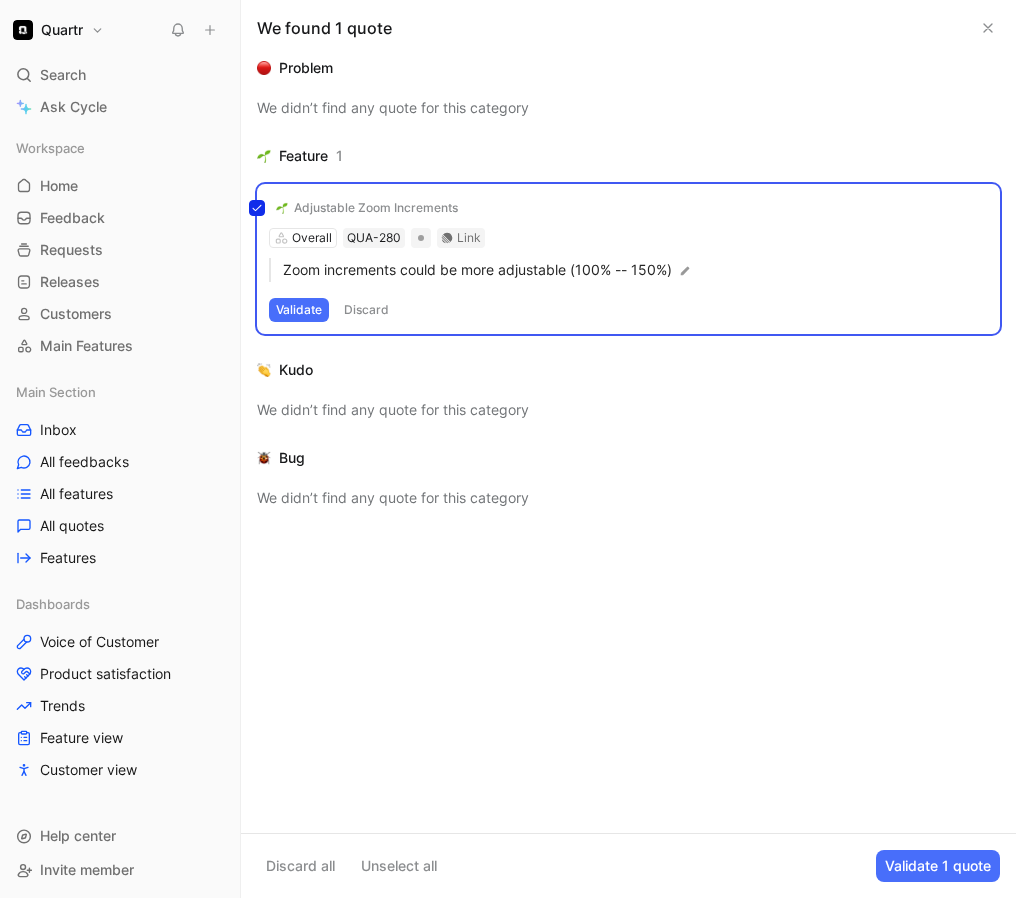 click on "Adjustable Zoom Increments Overall QUA-280 Link Zoom increments could be more adjustable (100% -- 150%) Validate Discard" at bounding box center [628, 259] 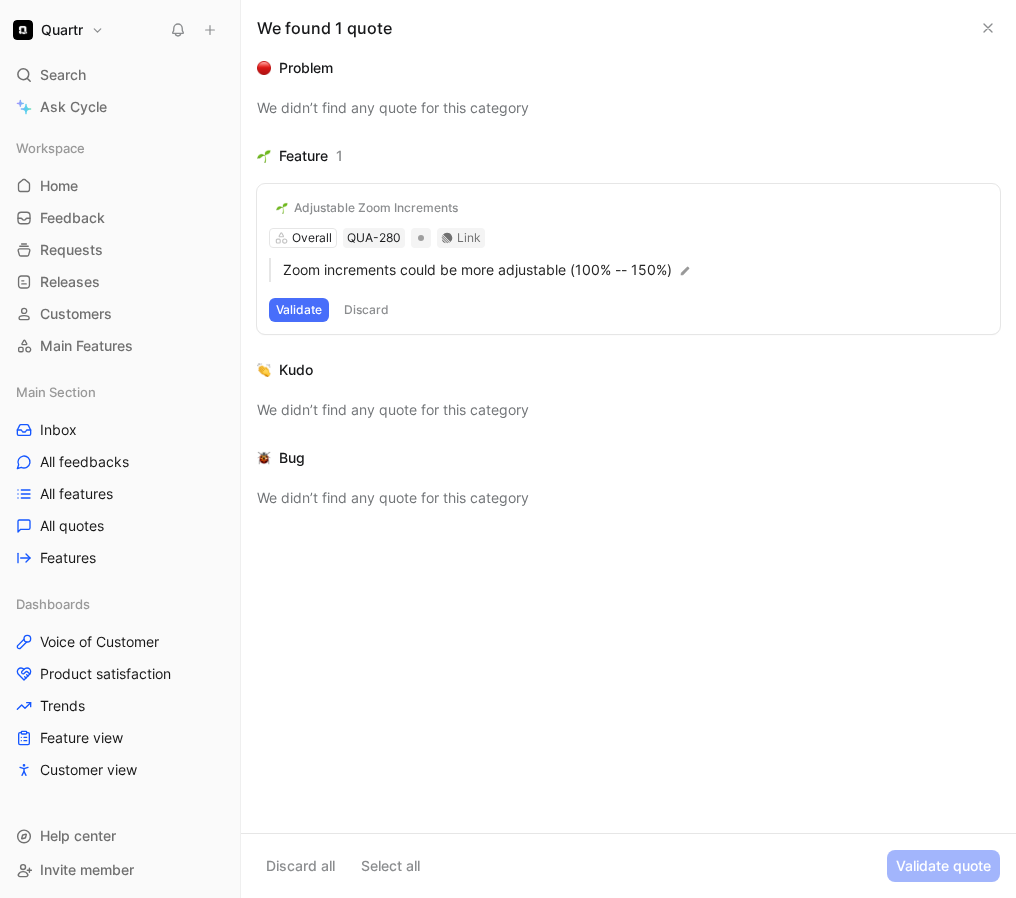 click on "Adjustable Zoom Increments Overall QUA-280 Link Zoom increments could be more adjustable (100% -- 150%) Validate Discard" at bounding box center [628, 259] 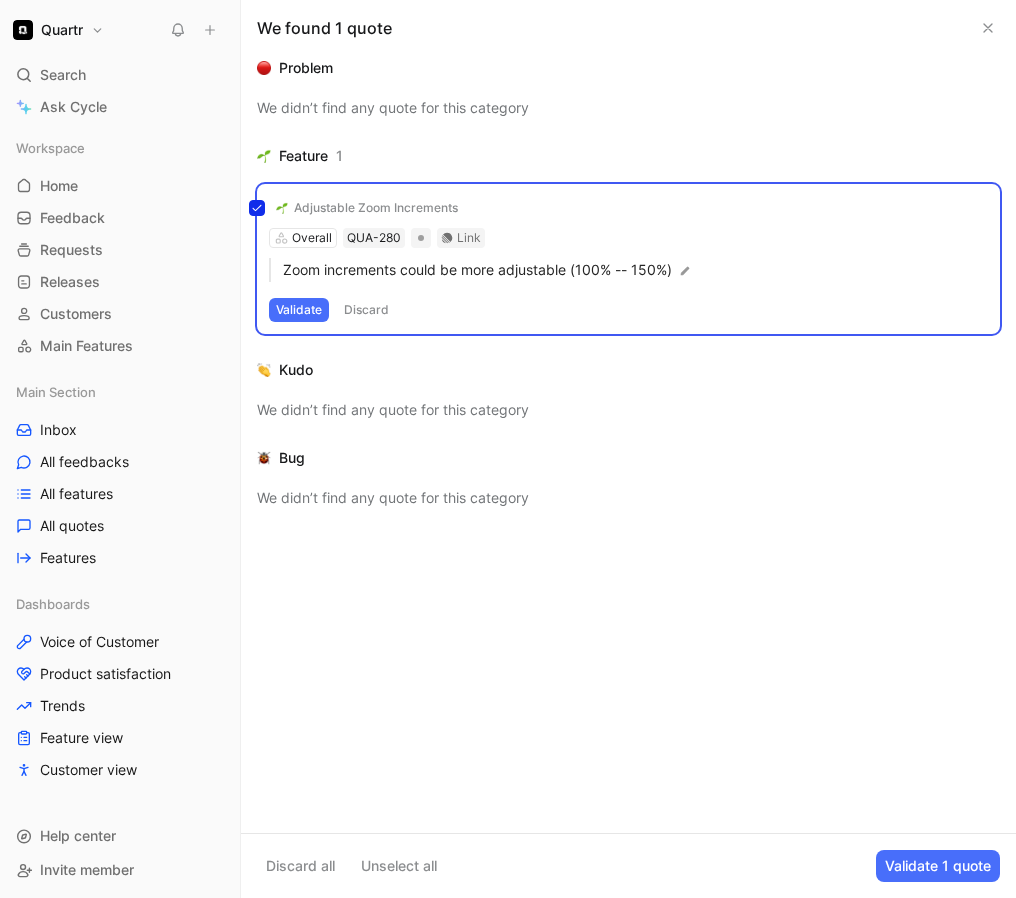 click on "Adjustable Zoom Increments Overall QUA-280 Link Zoom increments could be more adjustable (100% -- 150%) Validate Discard" at bounding box center [628, 259] 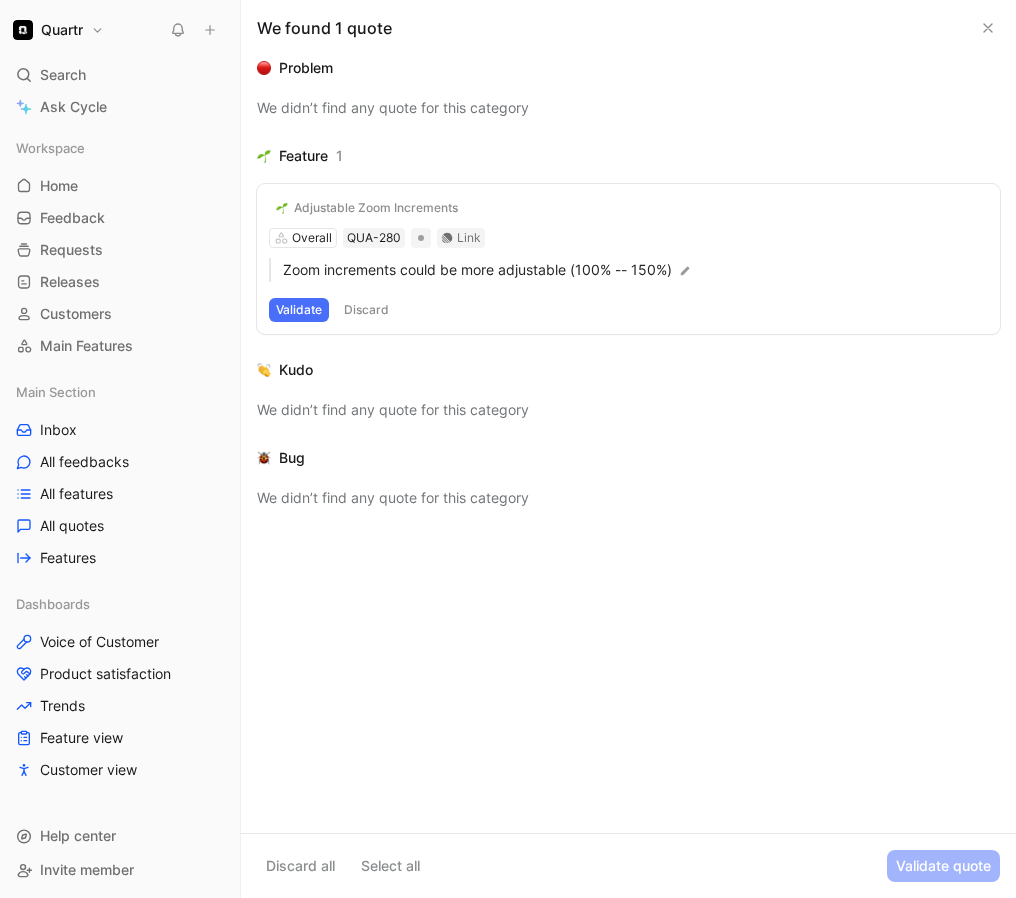 click on "Validate" at bounding box center [299, 310] 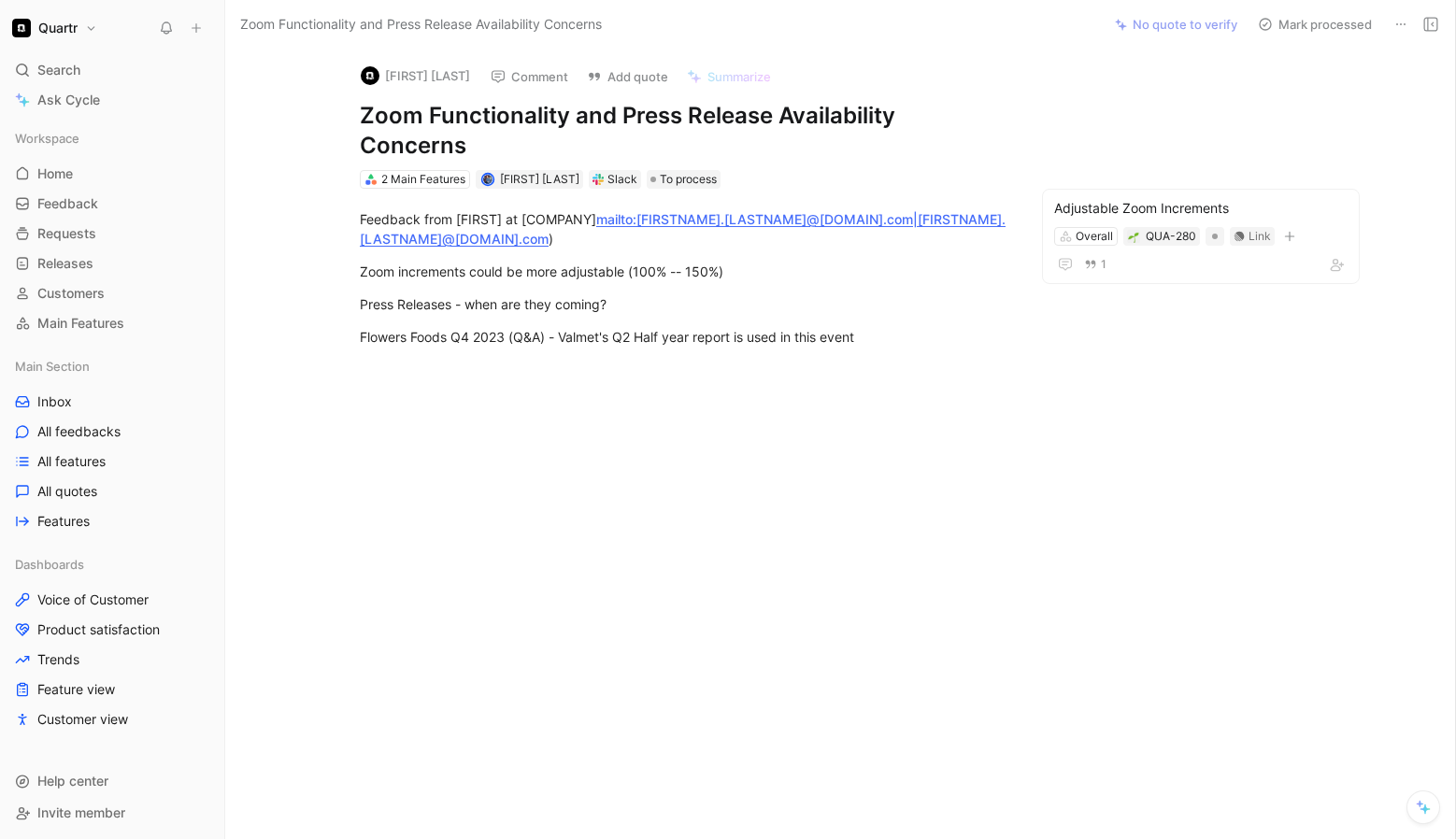 click on "[FIRST] [LAST]" at bounding box center [415, 76] 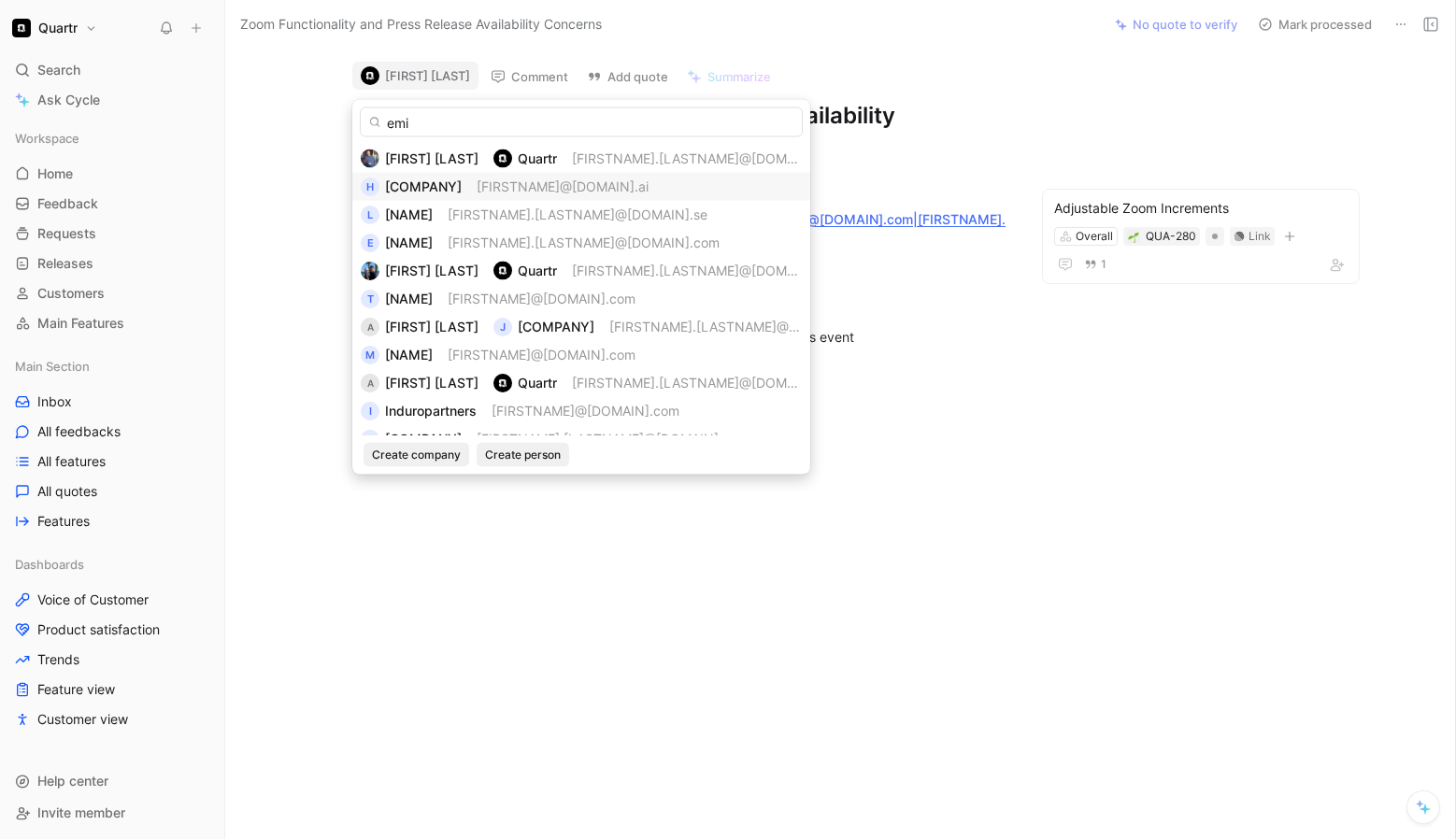 type on "[FIRST]" 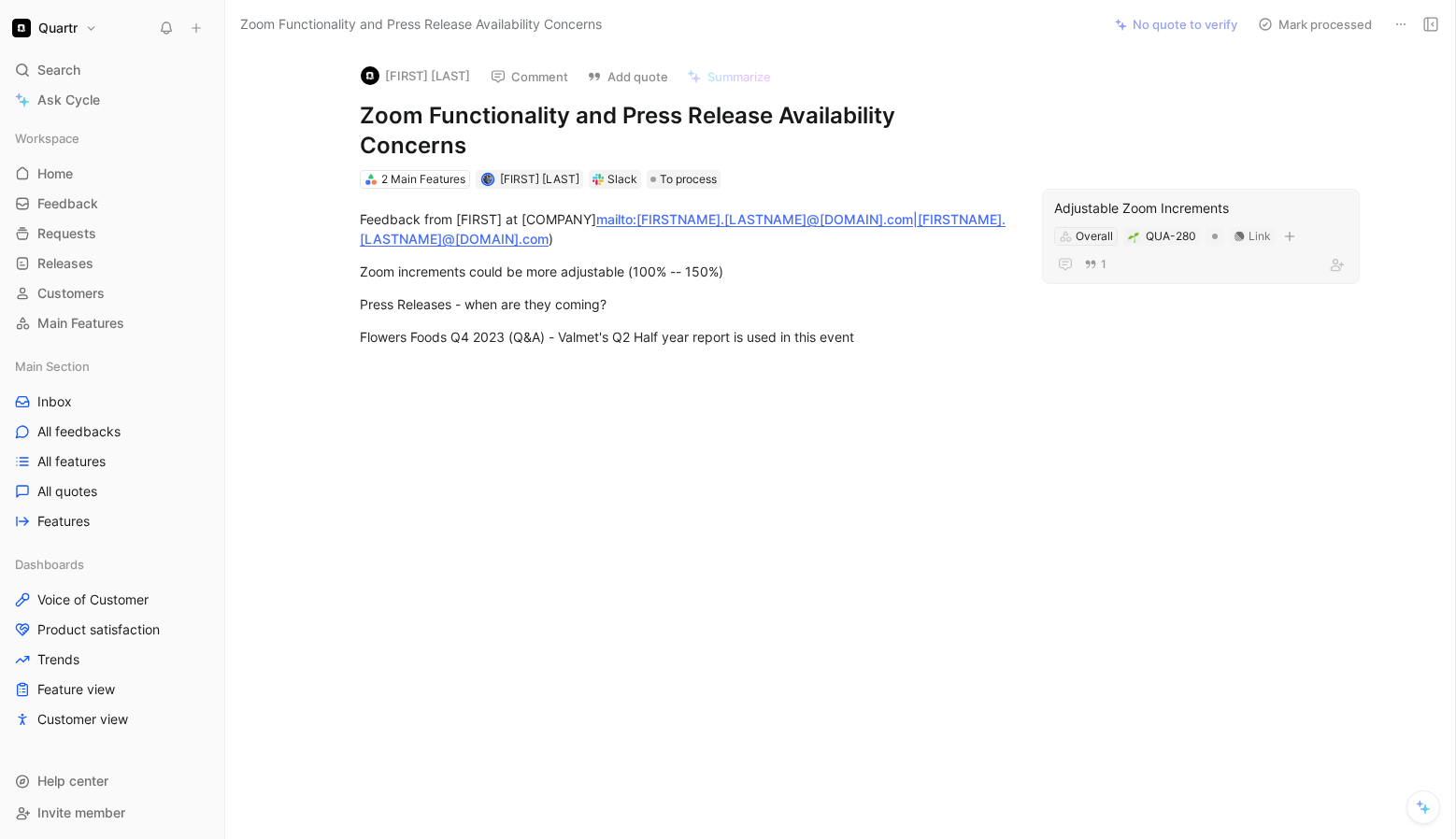 click on "Overall" at bounding box center (1094, 236) 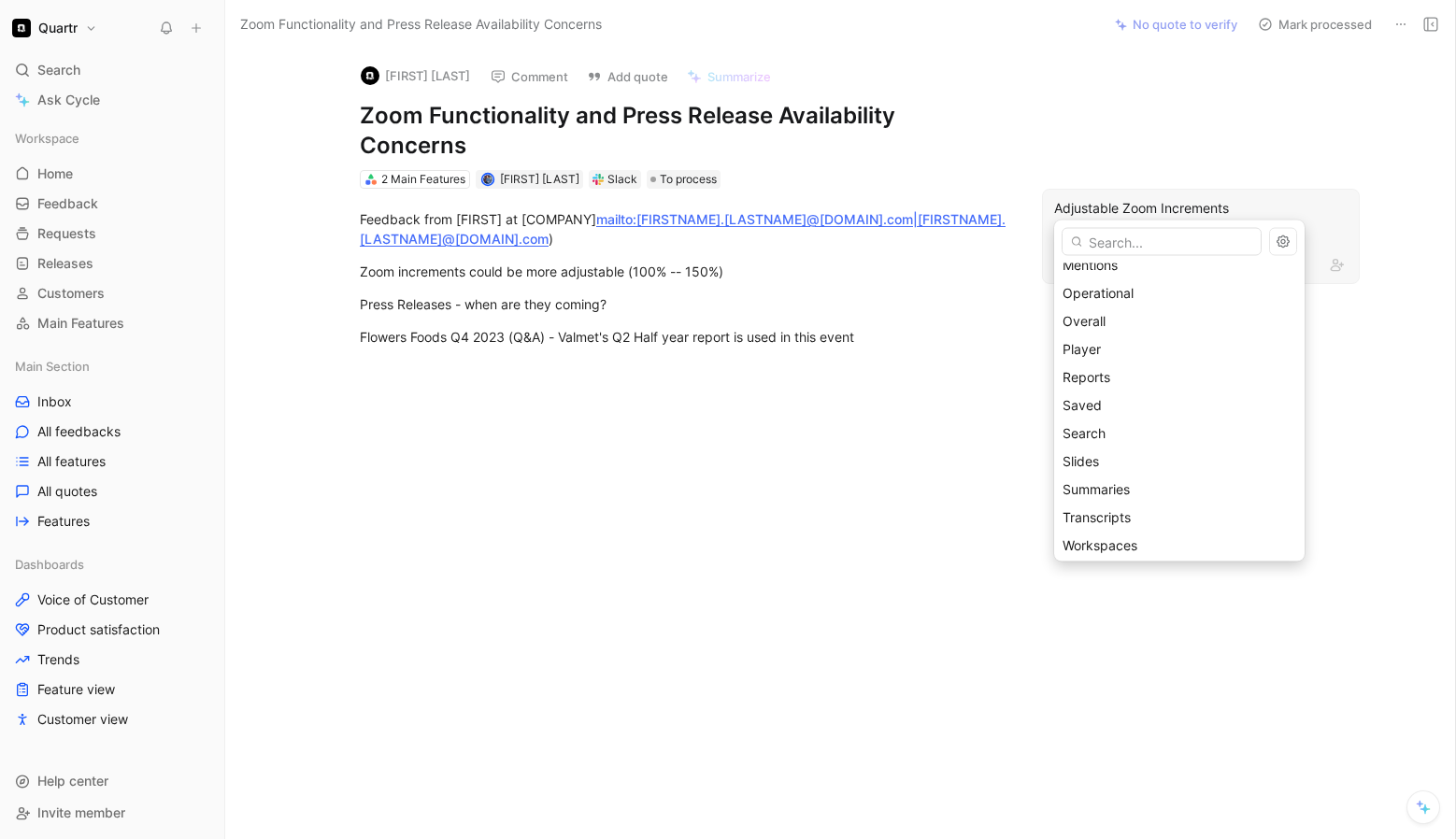 scroll, scrollTop: 257, scrollLeft: 0, axis: vertical 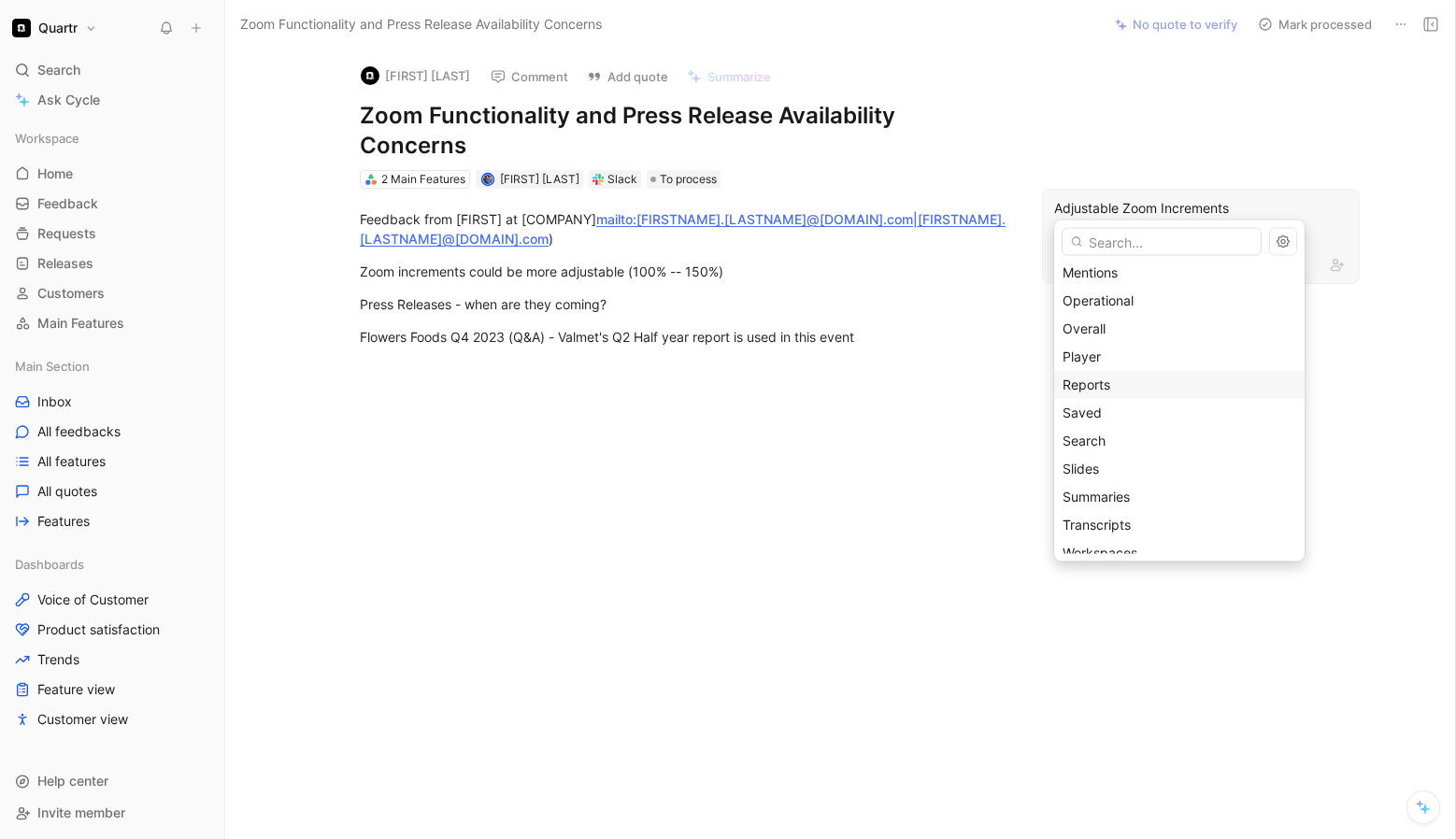 click on "Reports" at bounding box center (1086, 384) 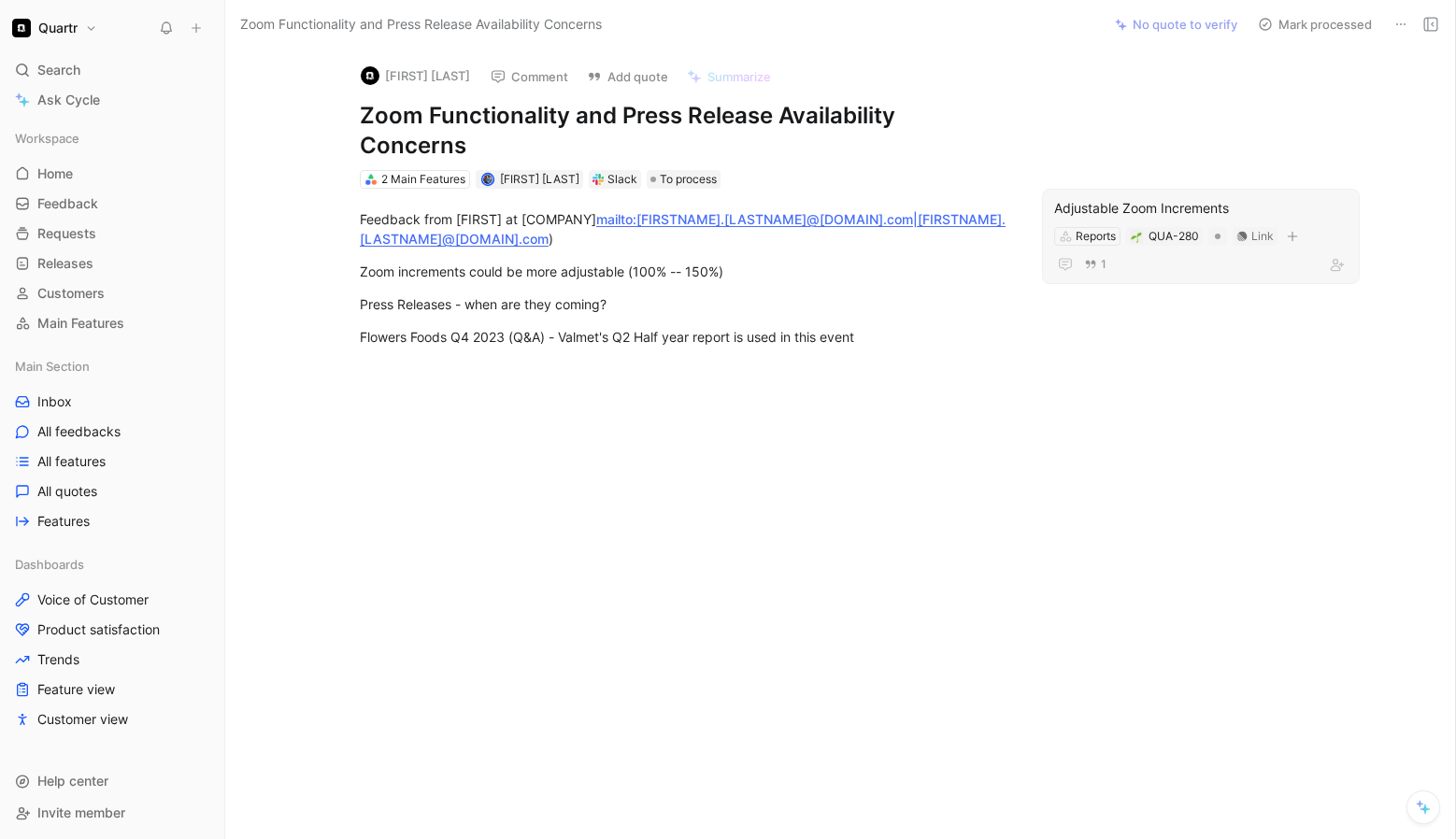 click on "Jacob Sorensen Comment Add quote Summarize Zoom Functionality and Press Release Availability Concerns 2 Main Features Philip Winberg Slack To process Adjustable Zoom Increments Reports QUA-280 Link 1 Feedback from Emil at Valmet ( mailto:[EMAIL]|[EMAIL] ) Zoom increments could be more adjustable (100% -- 150%) Press Releases - when are they coming? Flowers Foods Q4 2023 (Q&A) - Valmet's Q2 Half year report is used in this event" at bounding box center (840, 444) 